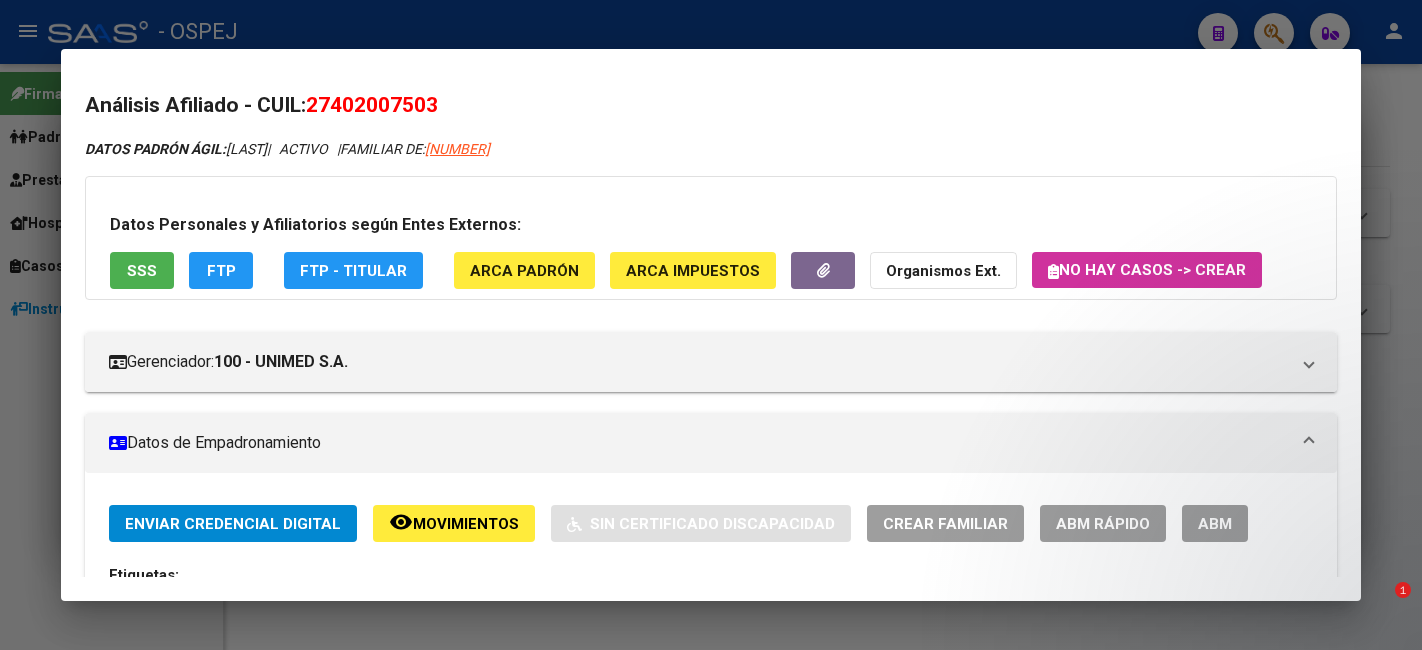 scroll, scrollTop: 0, scrollLeft: 0, axis: both 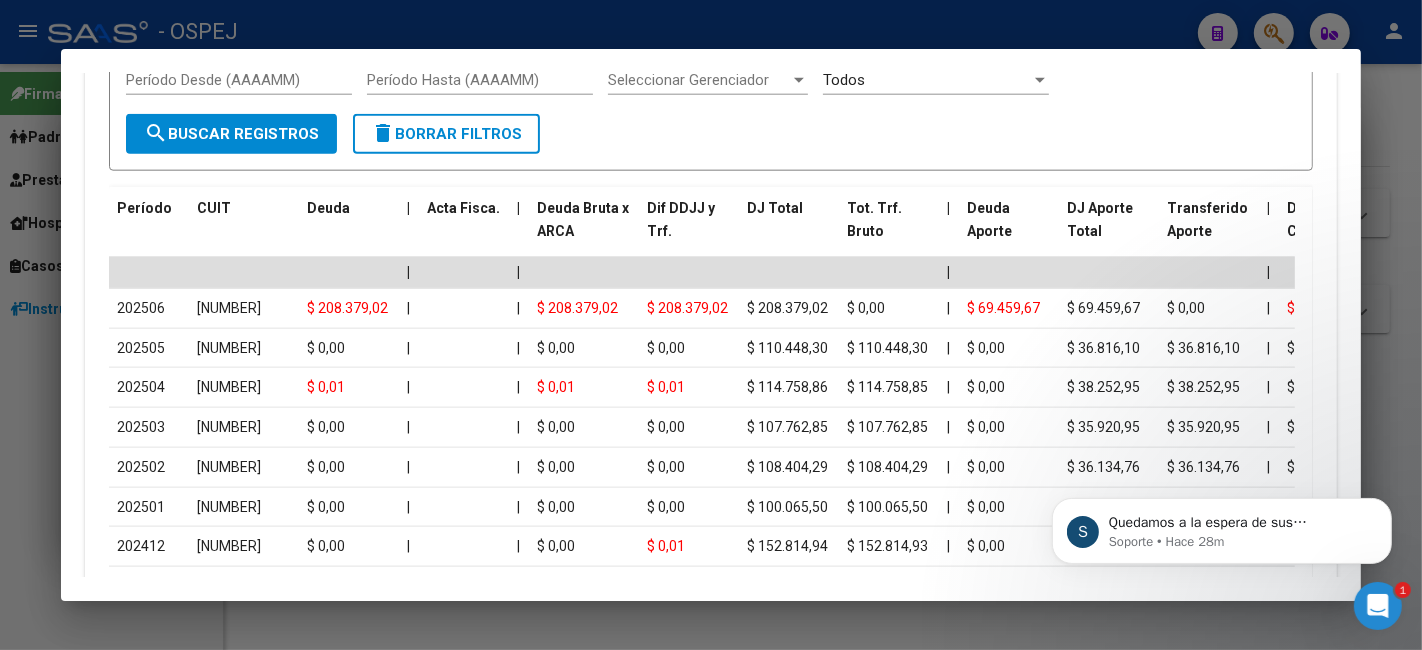 drag, startPoint x: 0, startPoint y: 0, endPoint x: 689, endPoint y: 23, distance: 689.3838 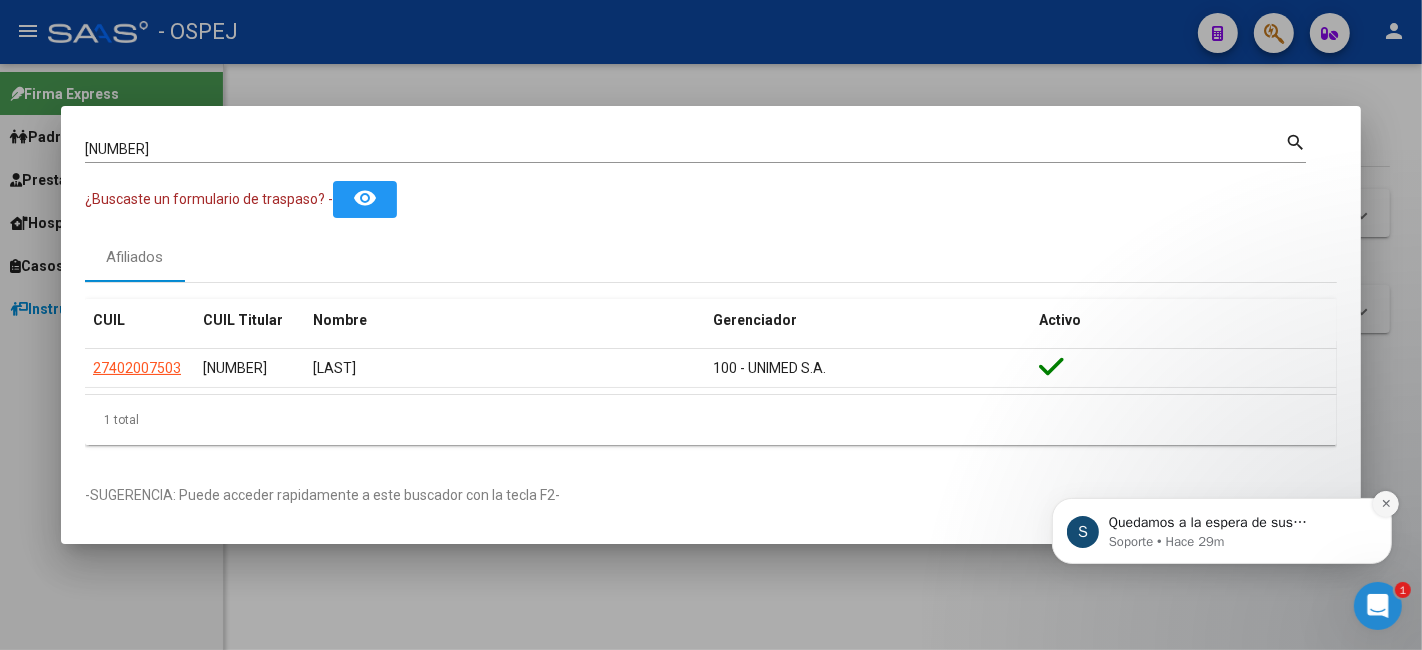 click 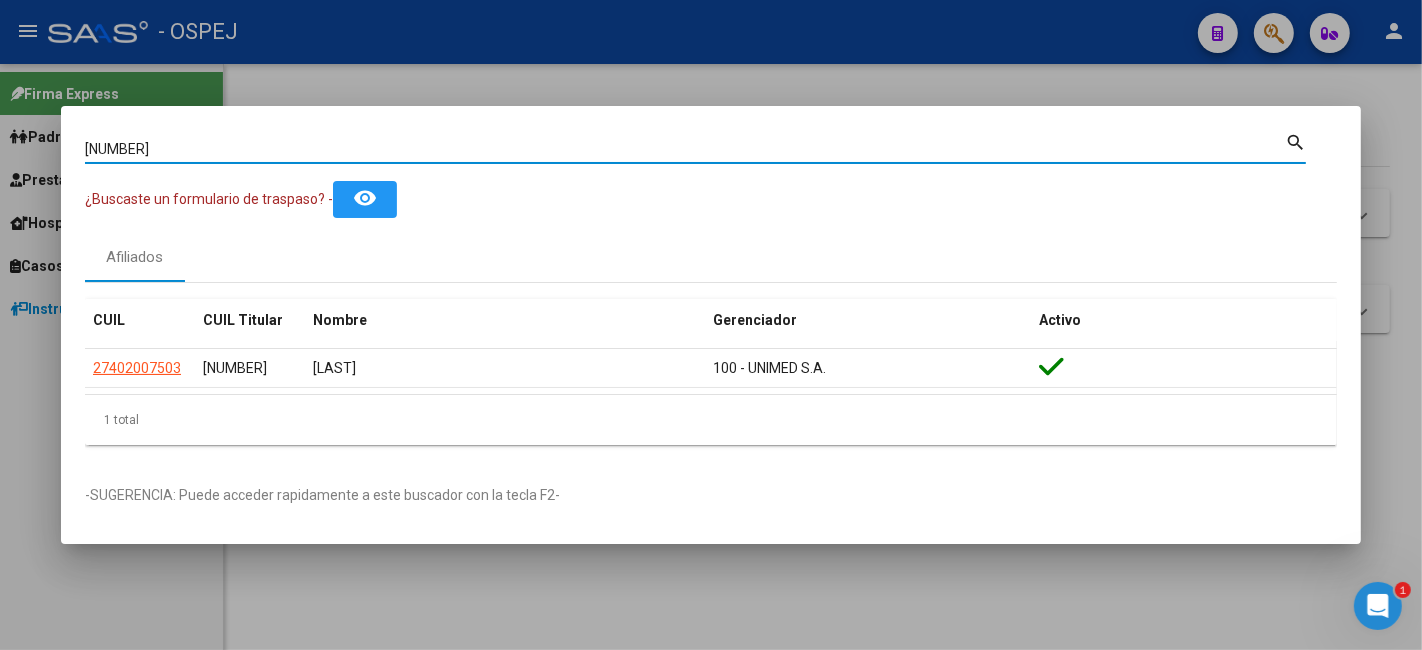 click on "[NUMBER]" at bounding box center (685, 149) 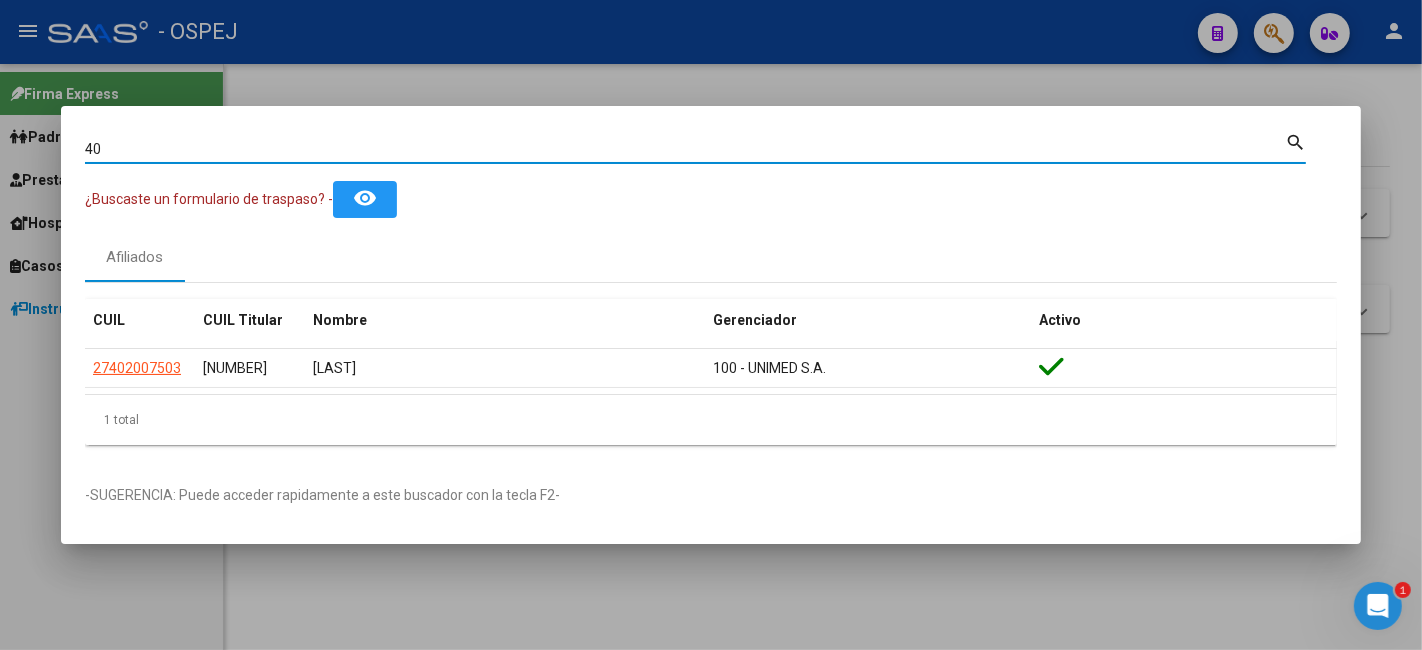 type on "4" 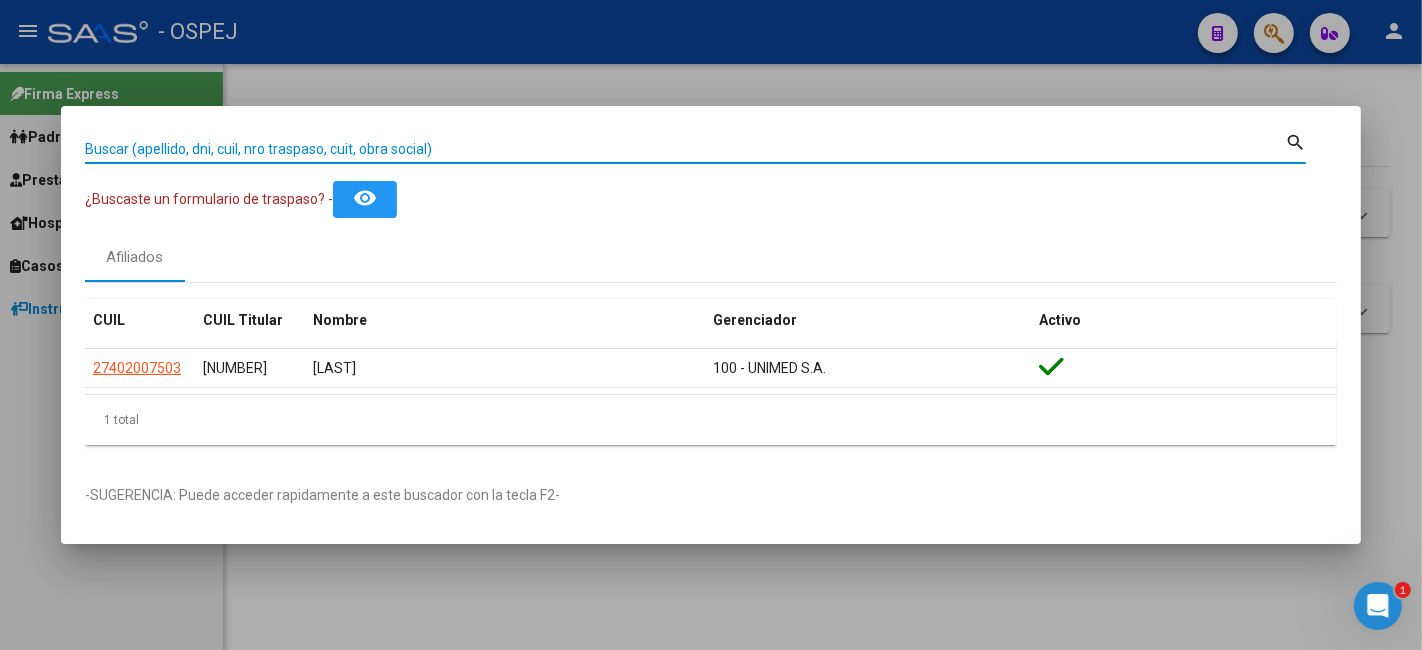 paste on "[NUMBER]" 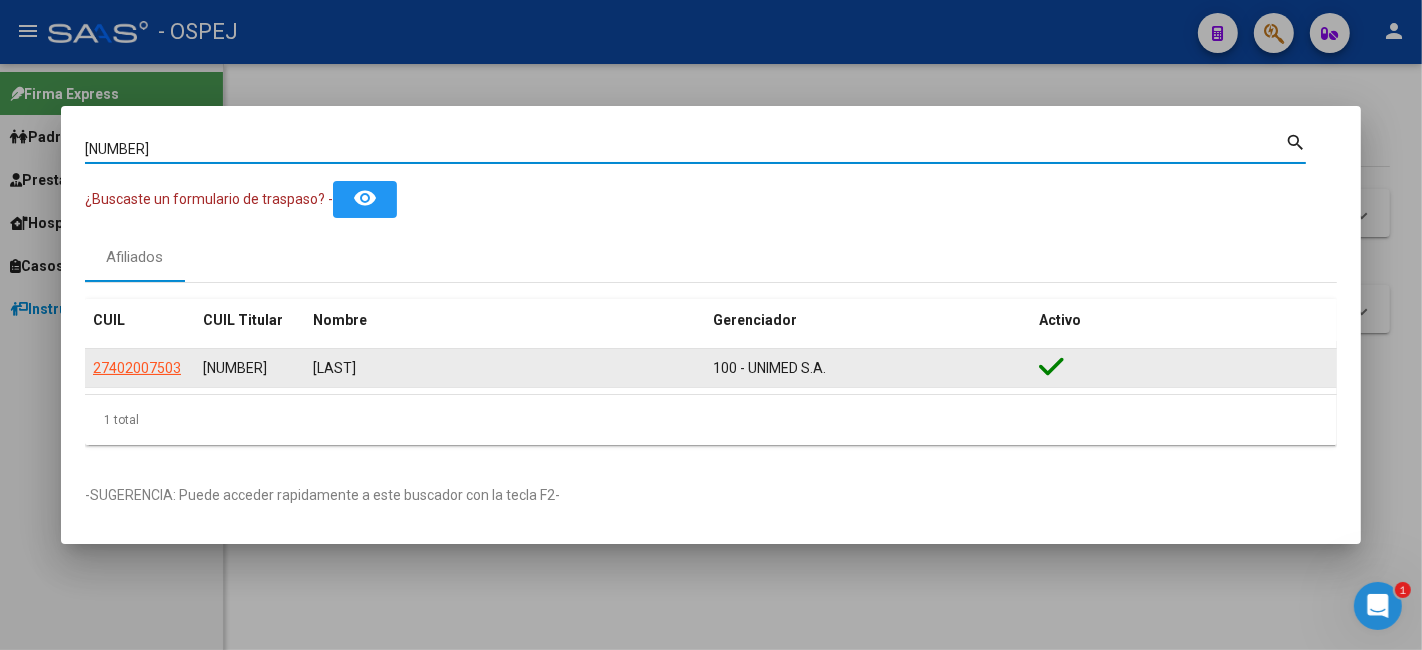 type on "[NUMBER]" 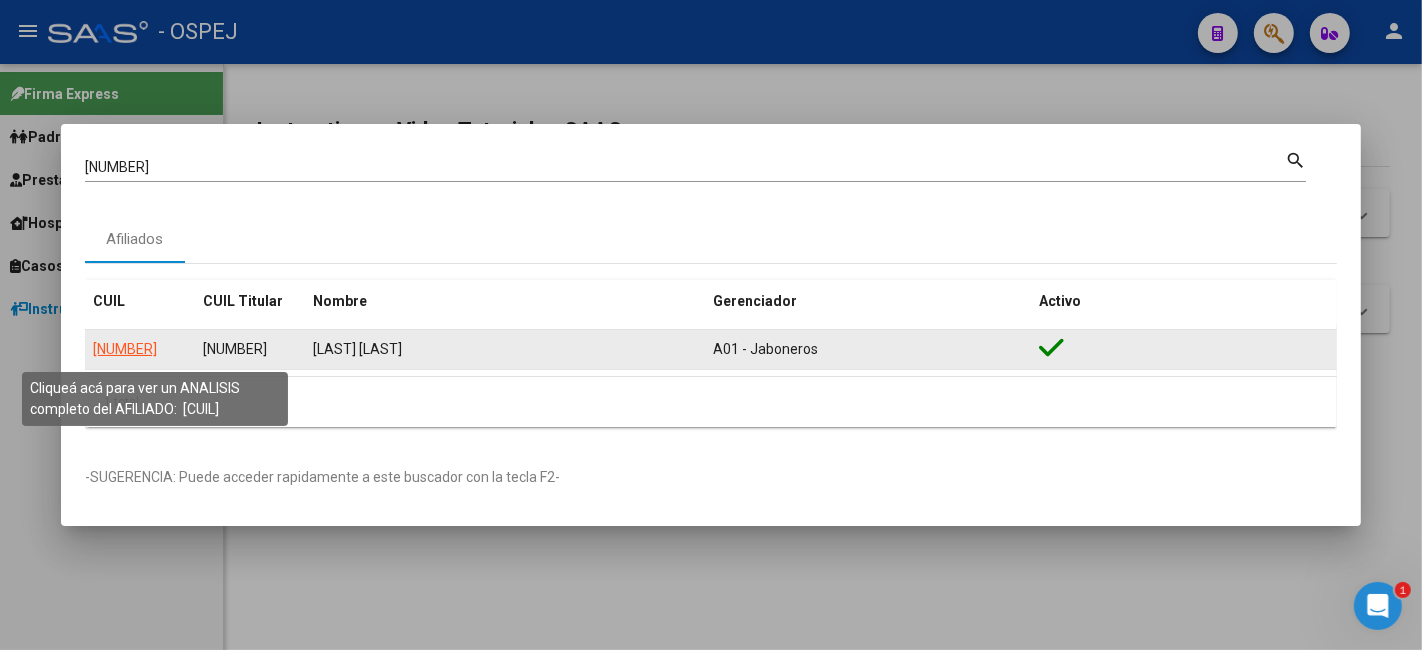 click on "[NUMBER]" 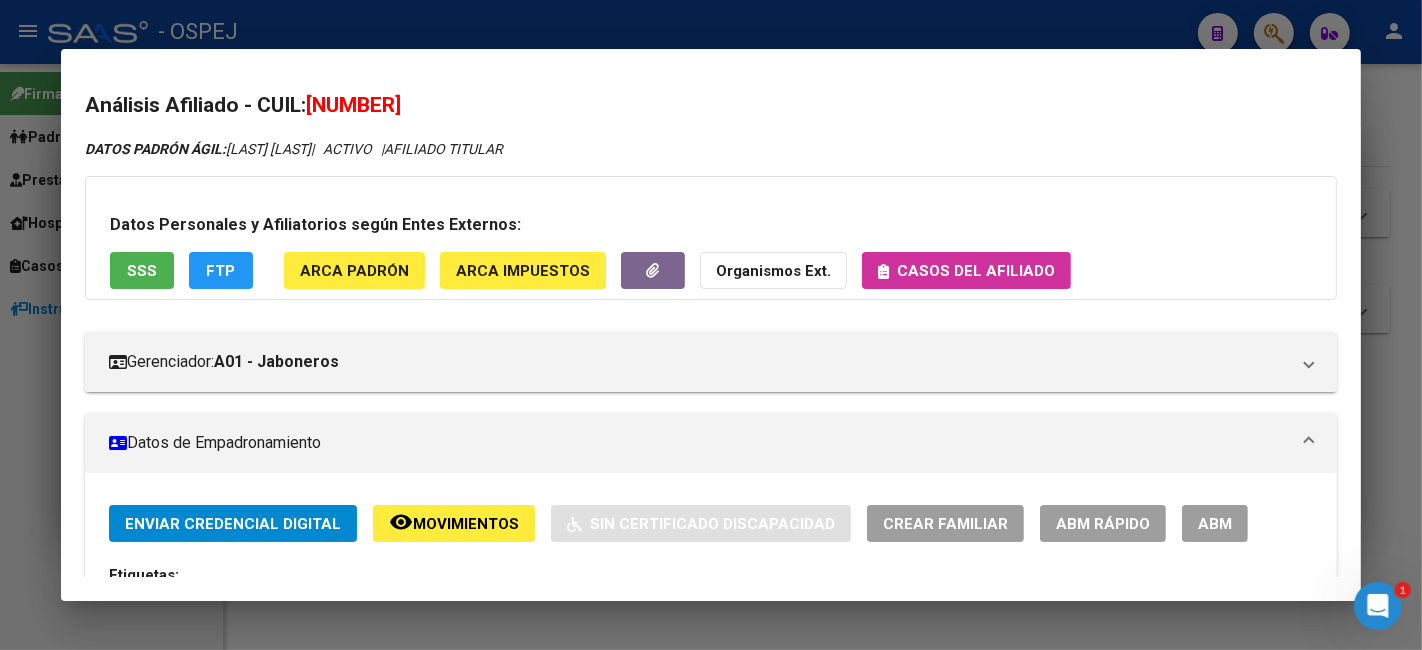 click on "1" at bounding box center (1403, 590) 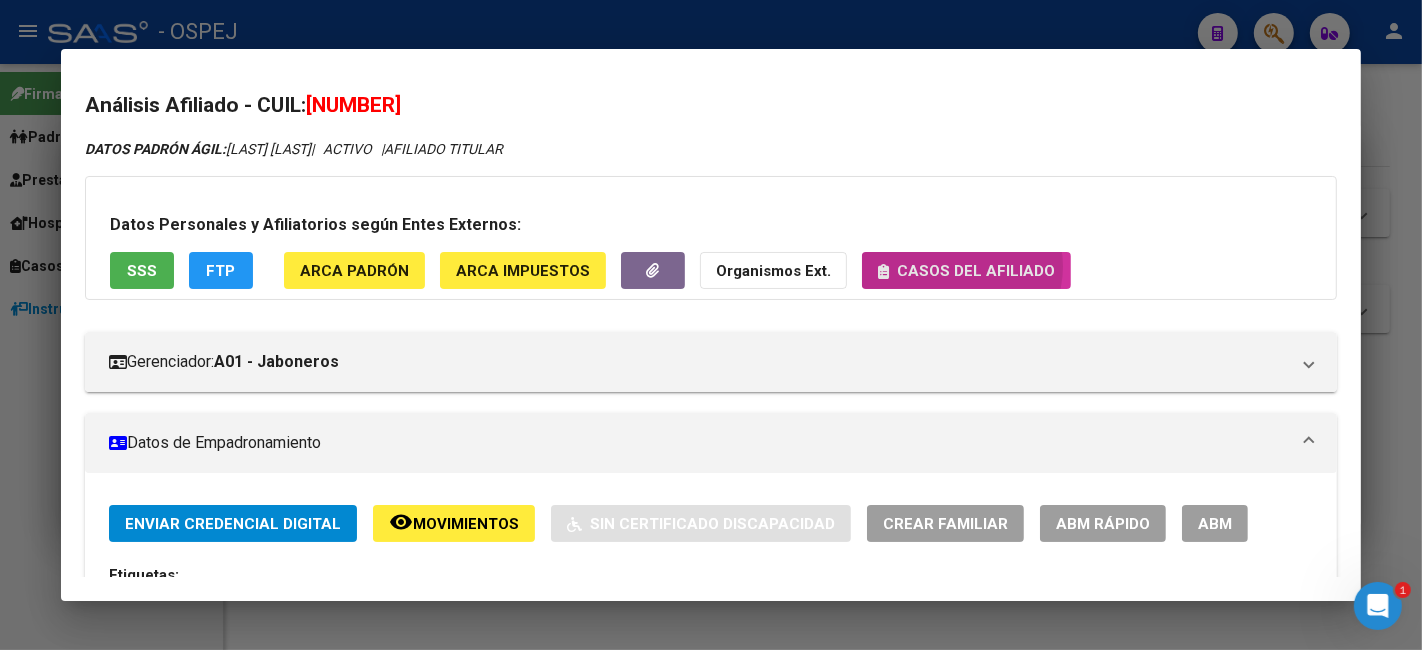 click on "Casos del afiliado" 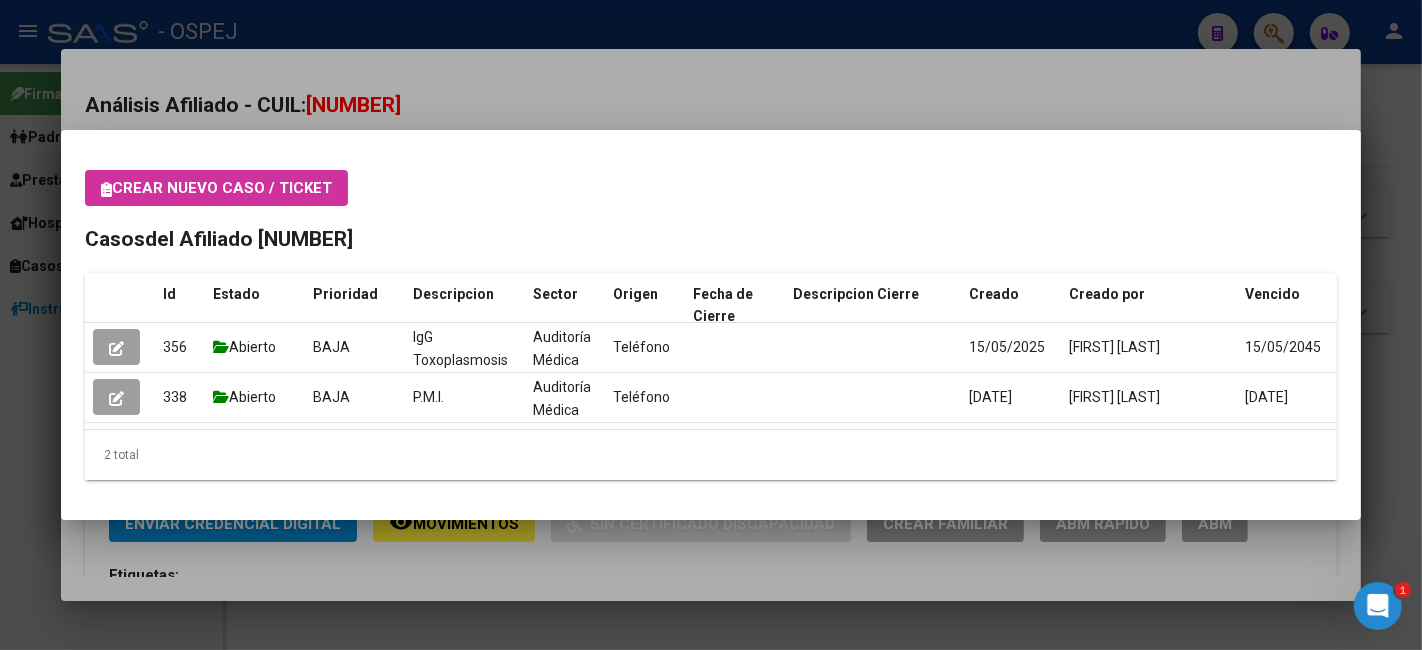 click at bounding box center [711, 325] 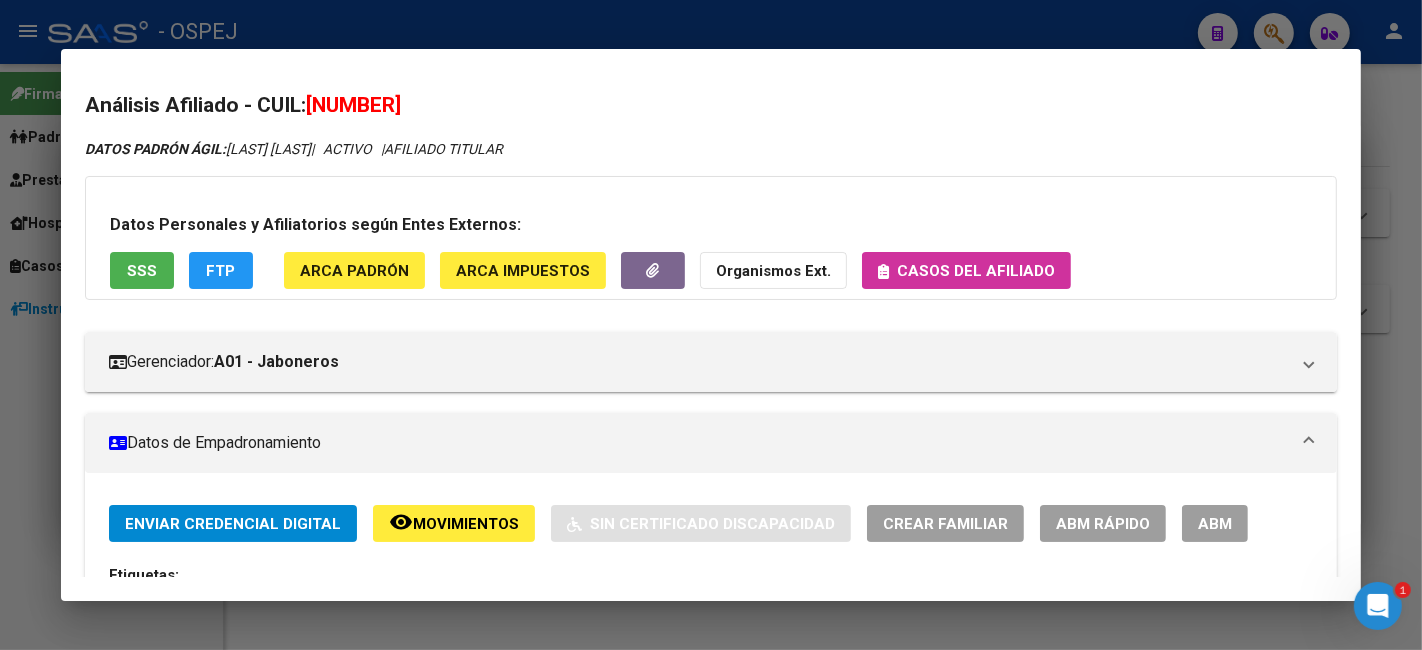 click at bounding box center (711, 325) 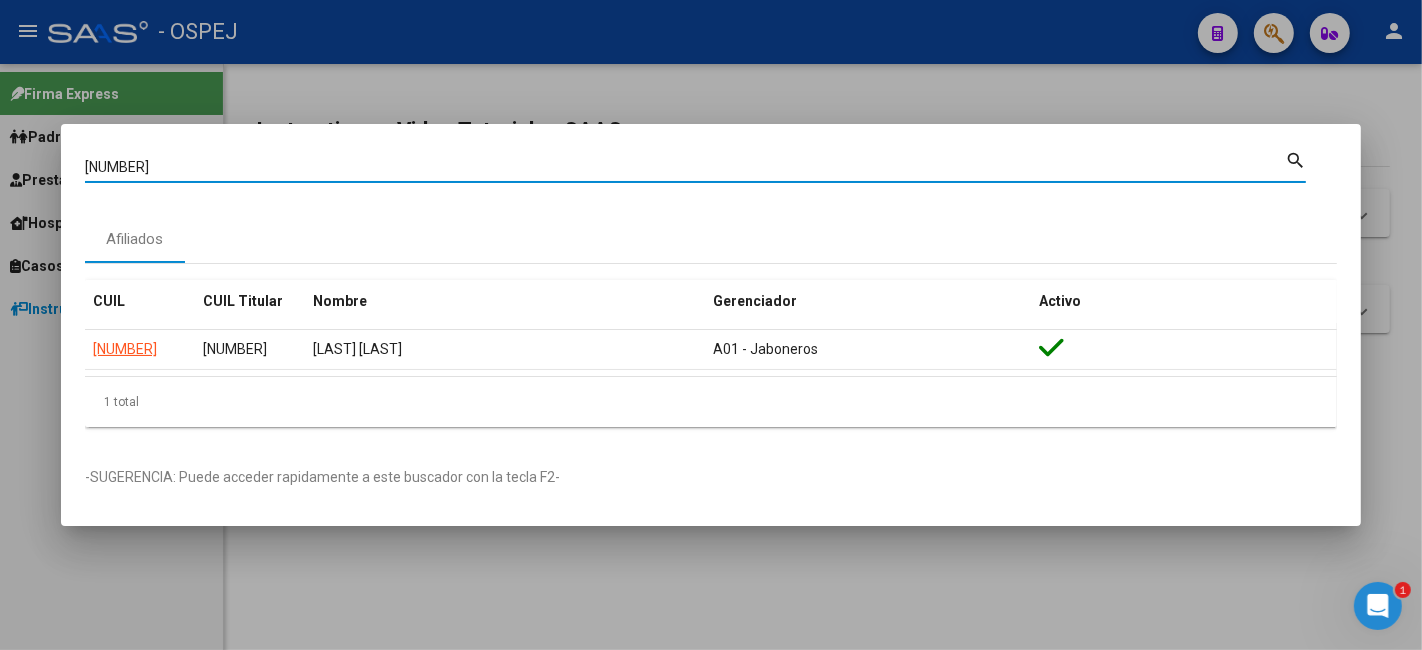 click on "[NUMBER]" at bounding box center (685, 167) 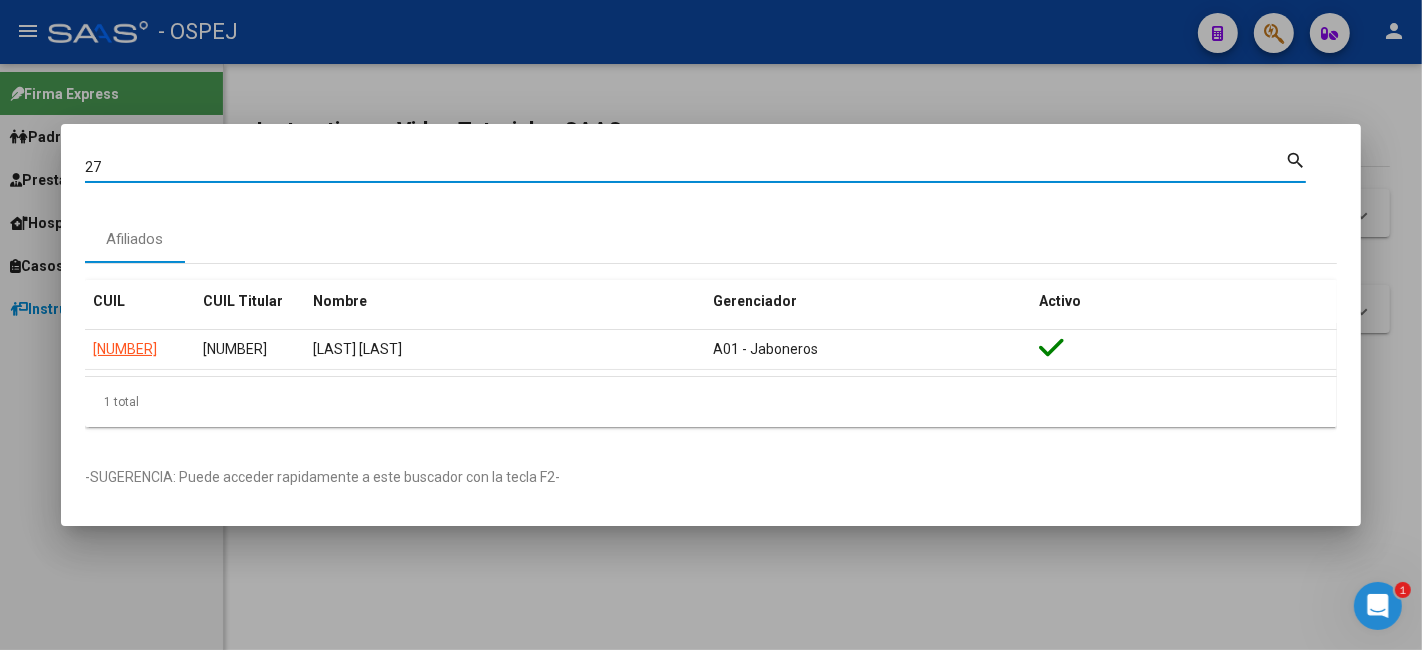 type on "2" 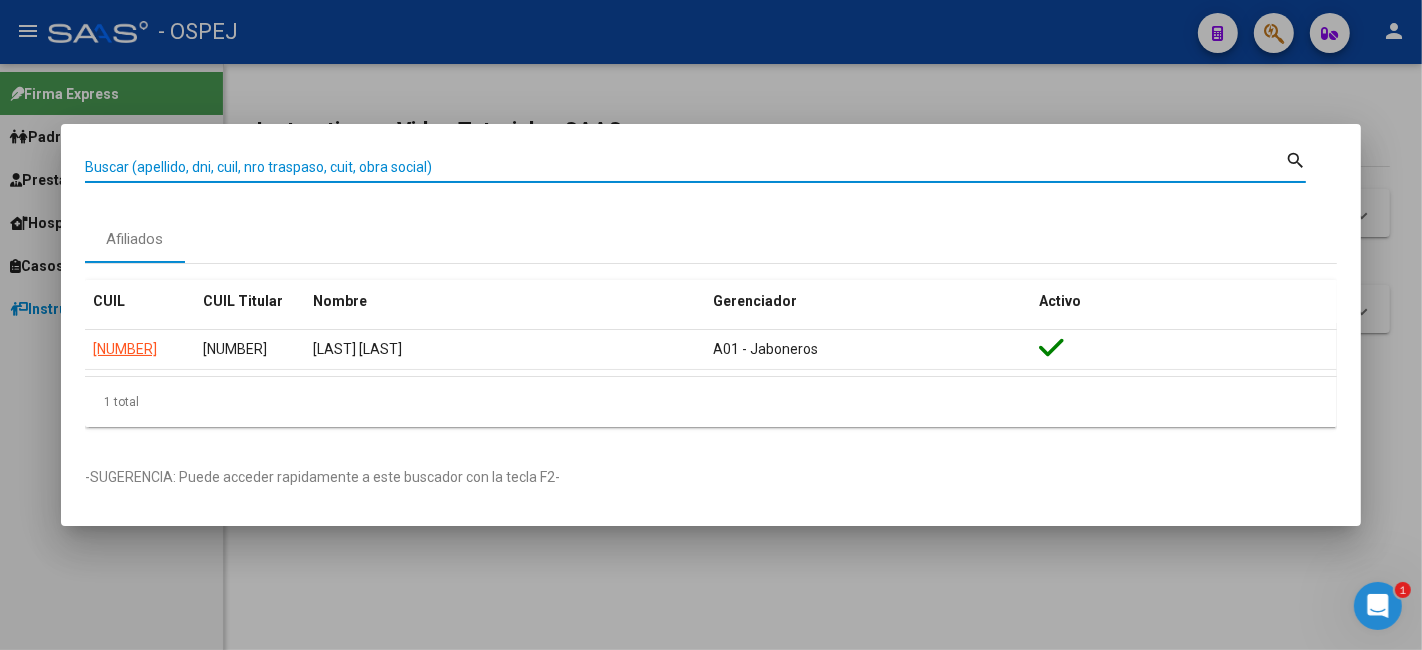 paste on "[NUMBER]" 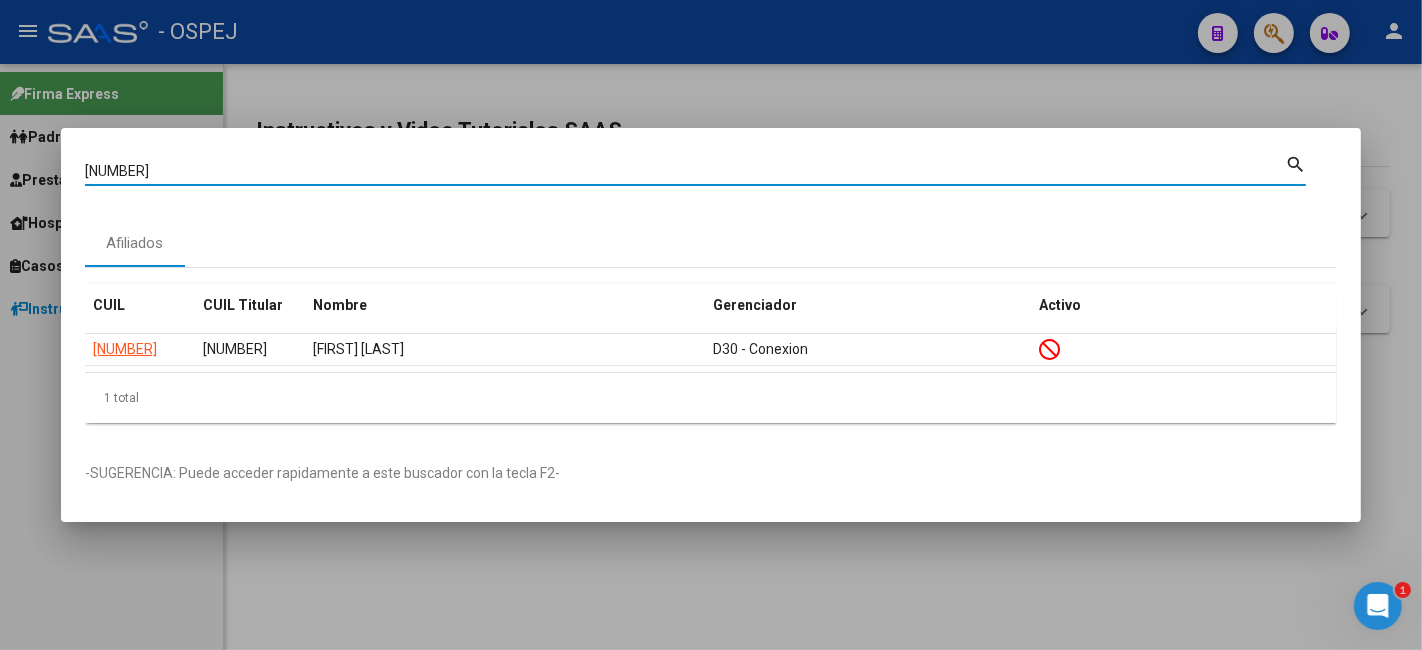 click on "[NUMBER]" at bounding box center (685, 171) 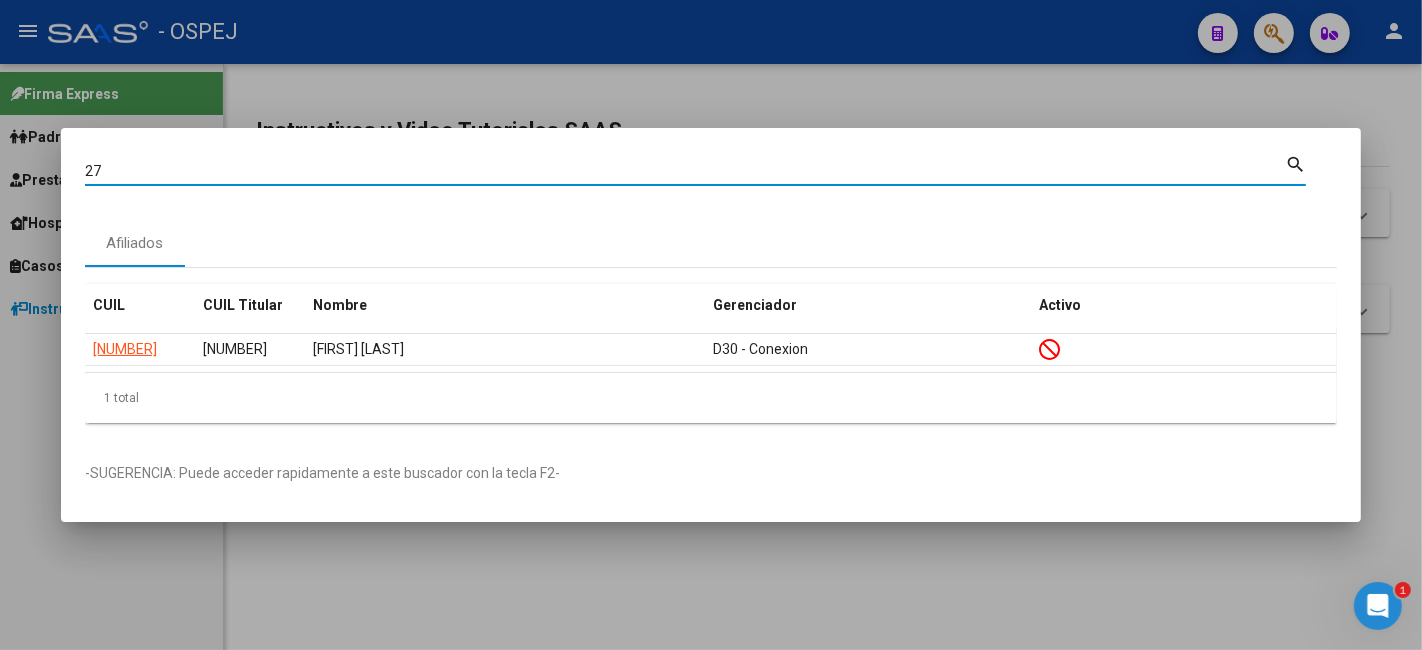 type on "2" 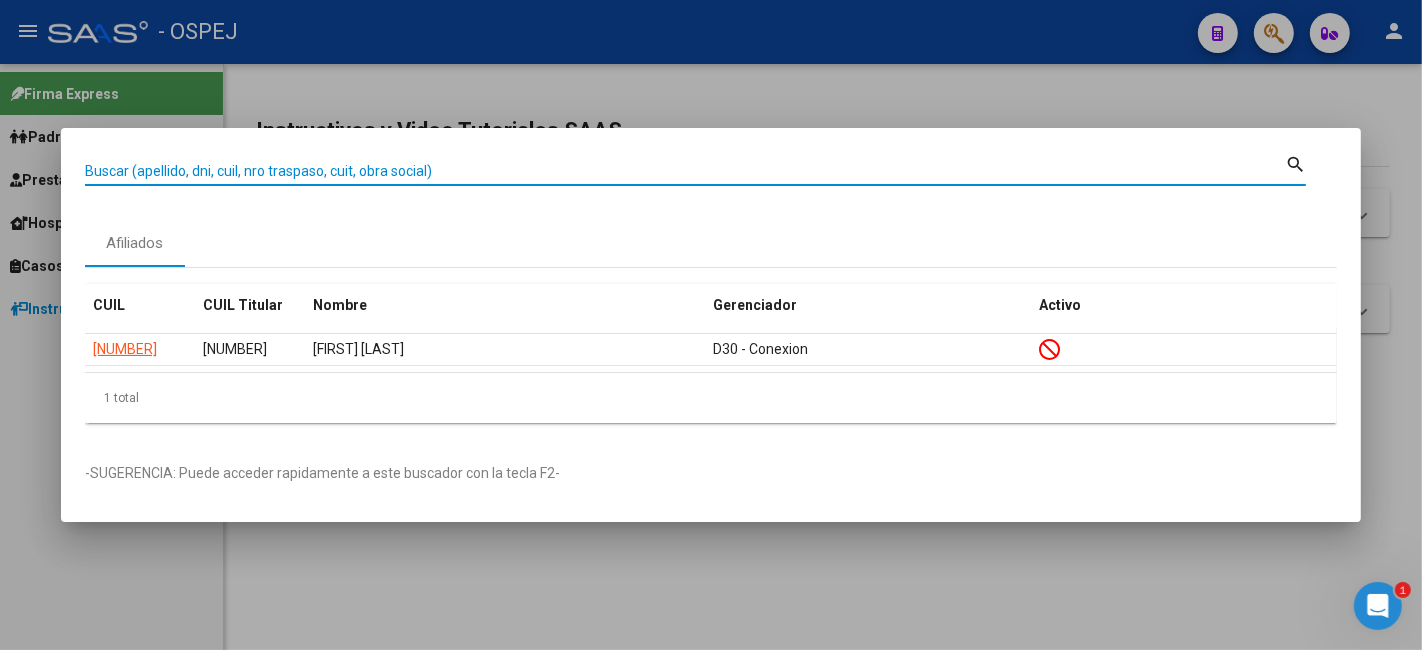 paste on "[NUMBER]" 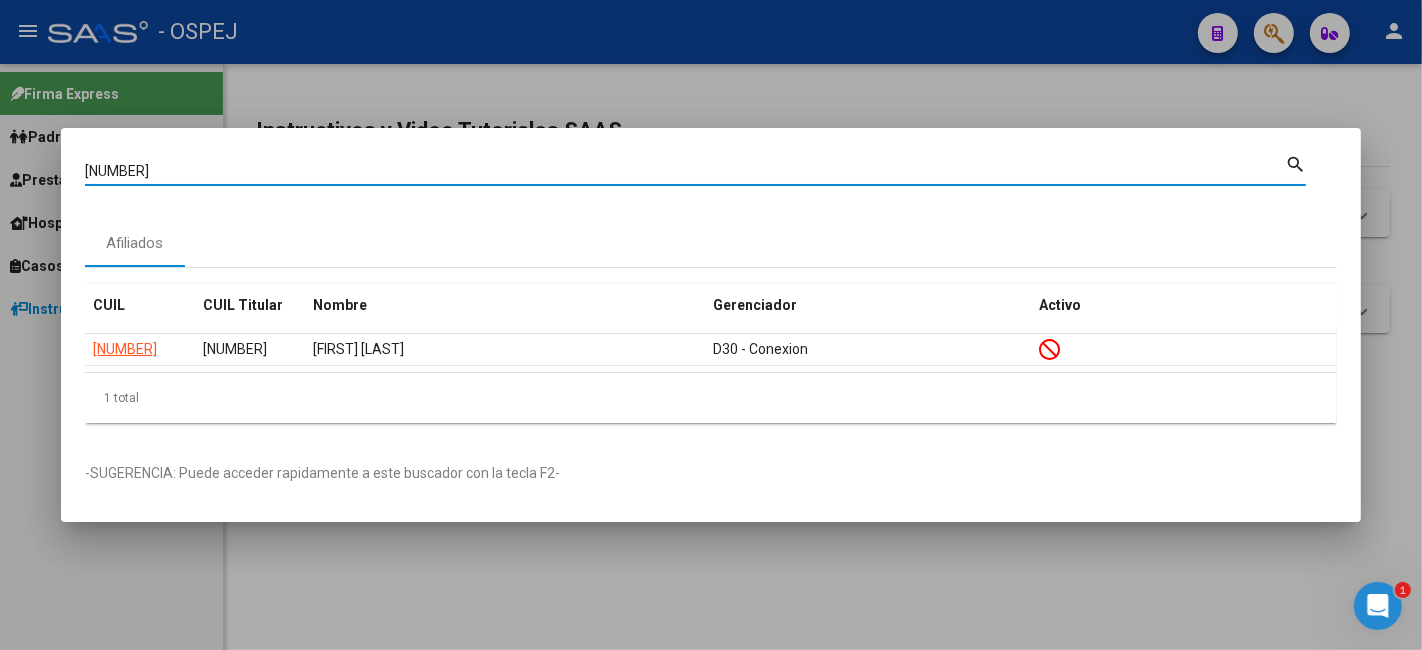 type on "[NUMBER]" 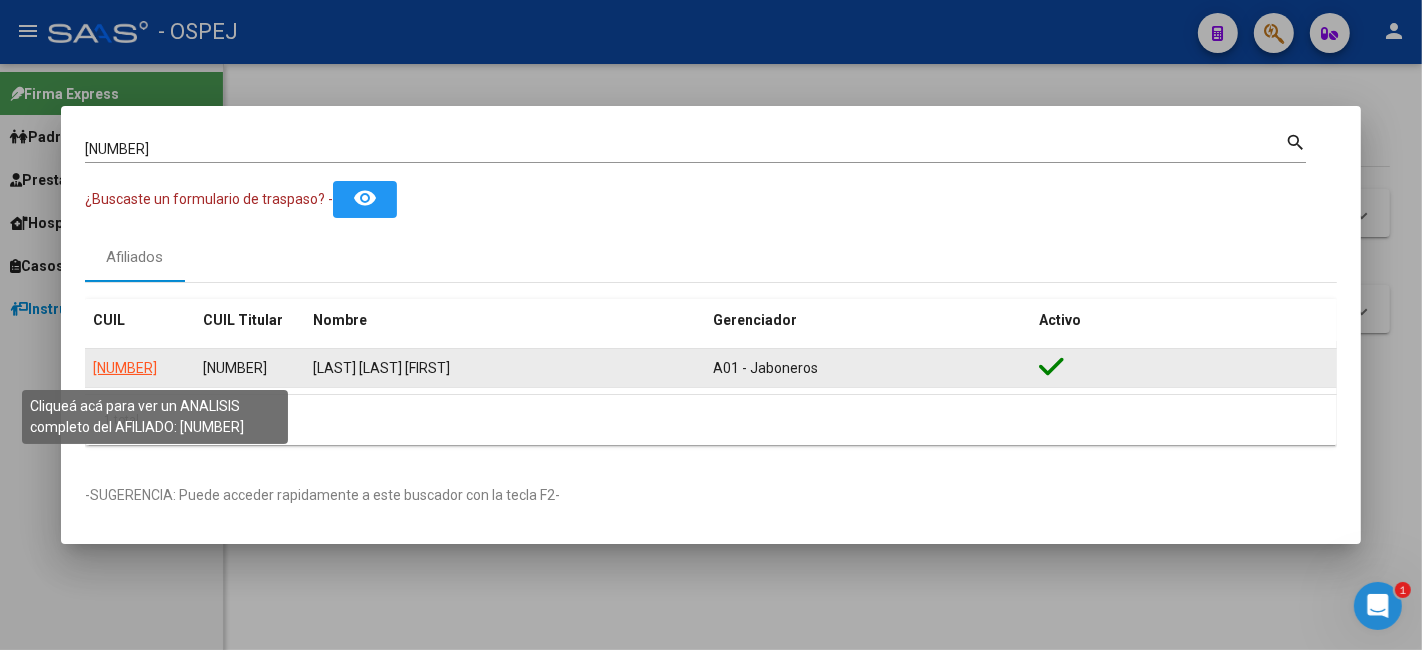 click on "[NUMBER]" 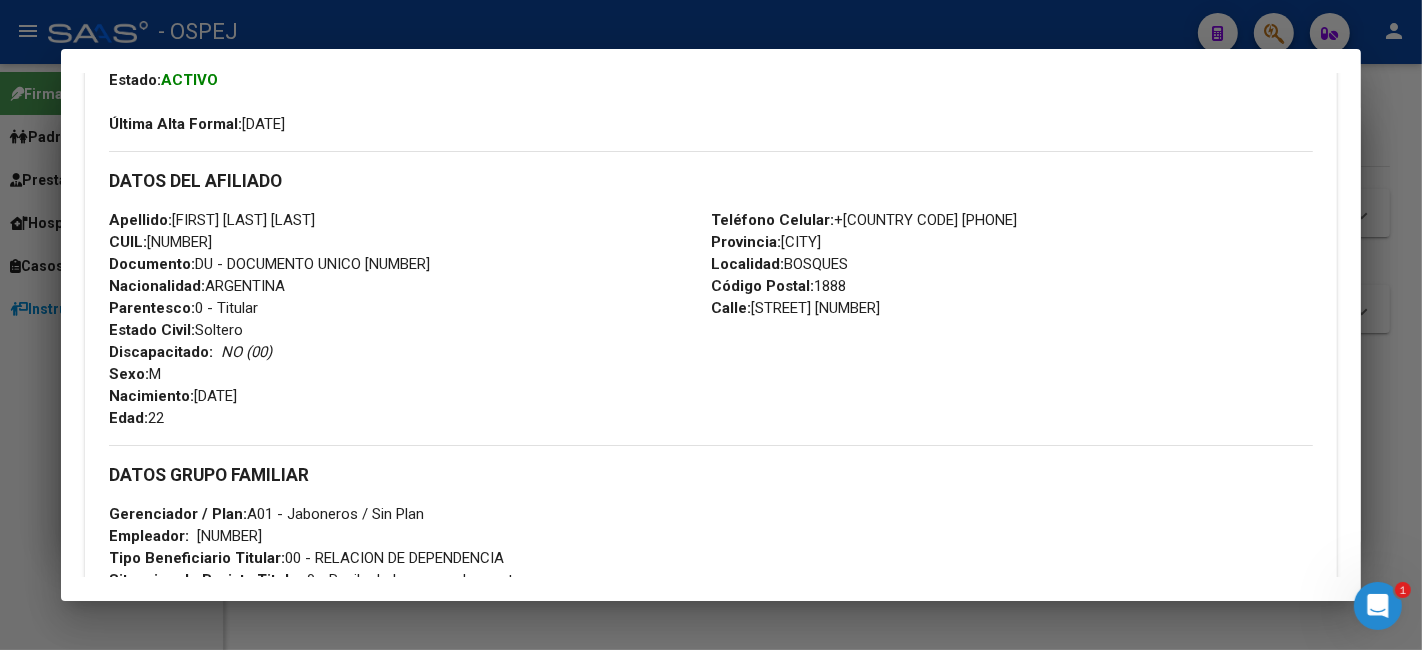 scroll, scrollTop: 555, scrollLeft: 0, axis: vertical 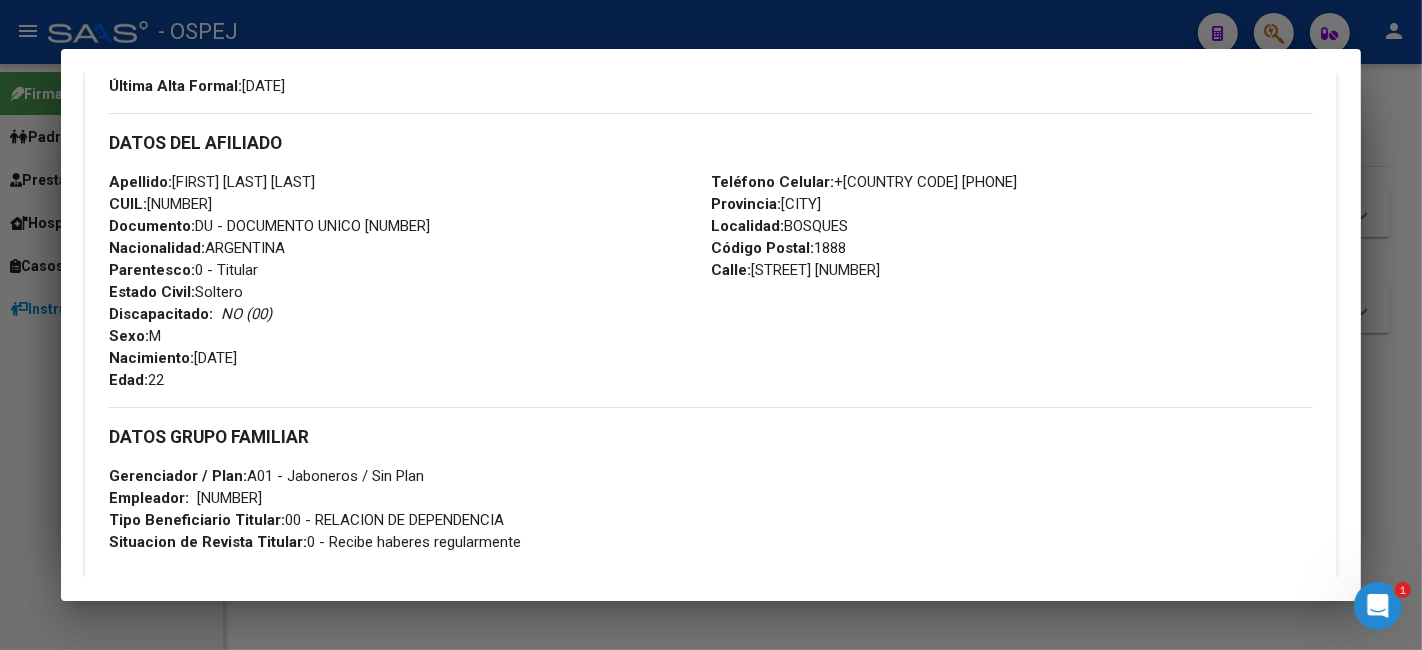 click on "[NUMBER]" at bounding box center [229, 498] 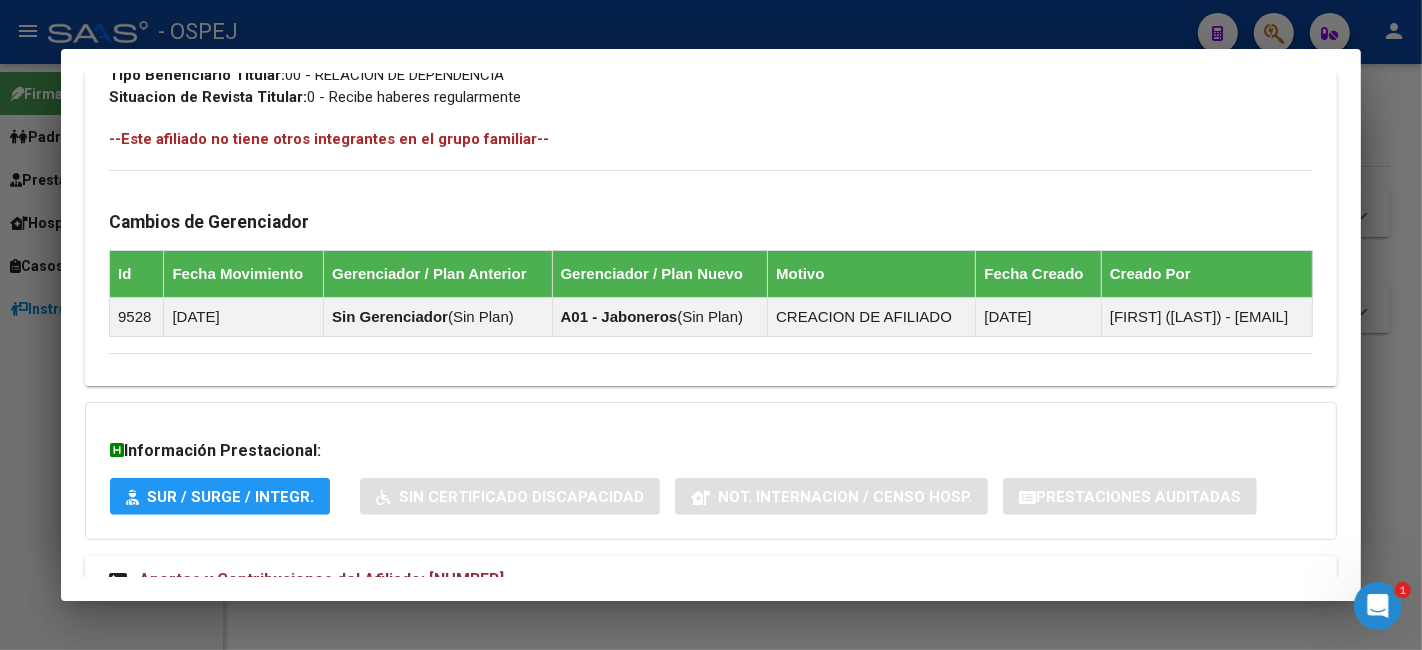 scroll, scrollTop: 1109, scrollLeft: 0, axis: vertical 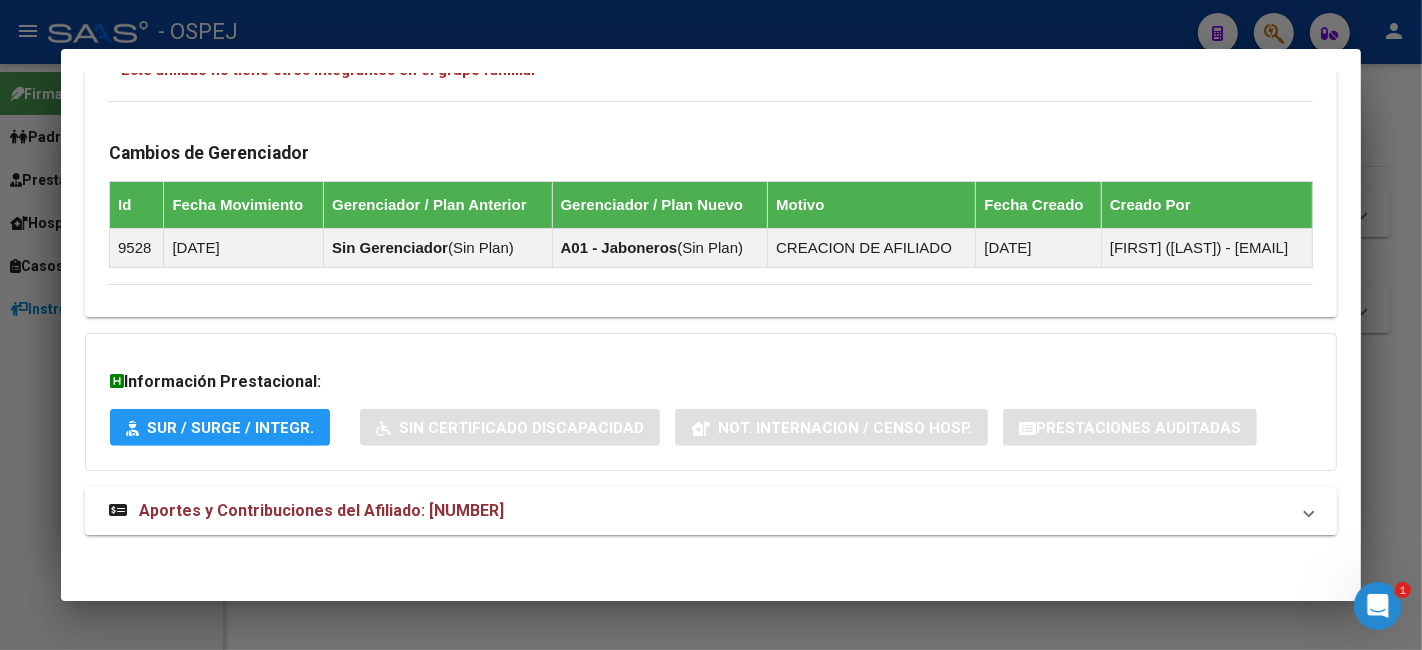click on "Aportes y Contribuciones del Afiliado: [NUMBER]" at bounding box center [321, 510] 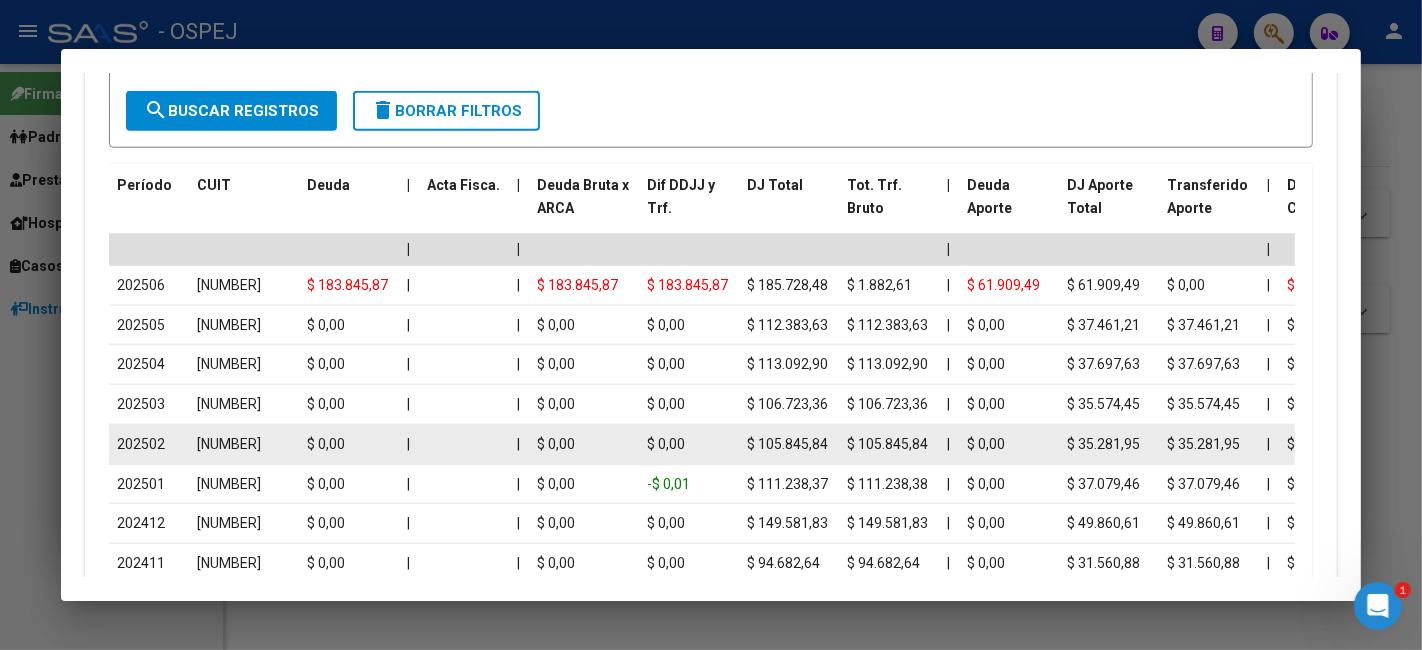 scroll, scrollTop: 1998, scrollLeft: 0, axis: vertical 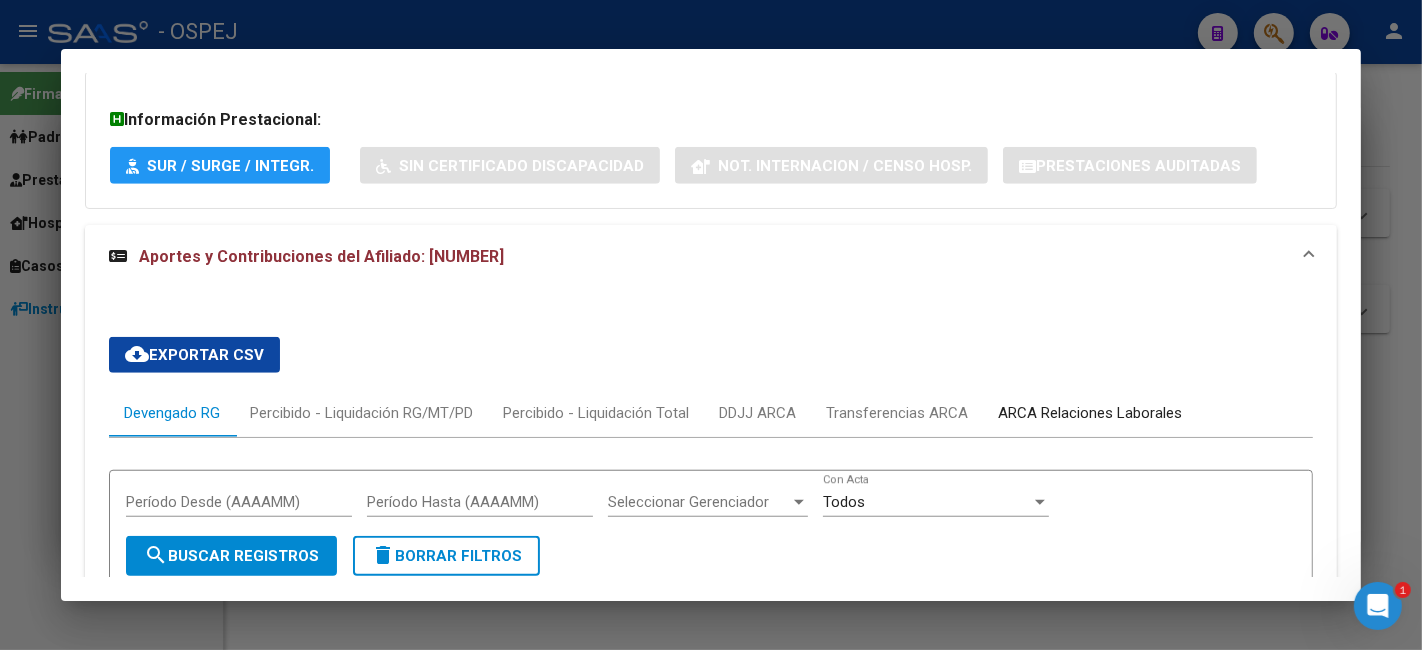 click on "ARCA Relaciones Laborales" at bounding box center [1090, 413] 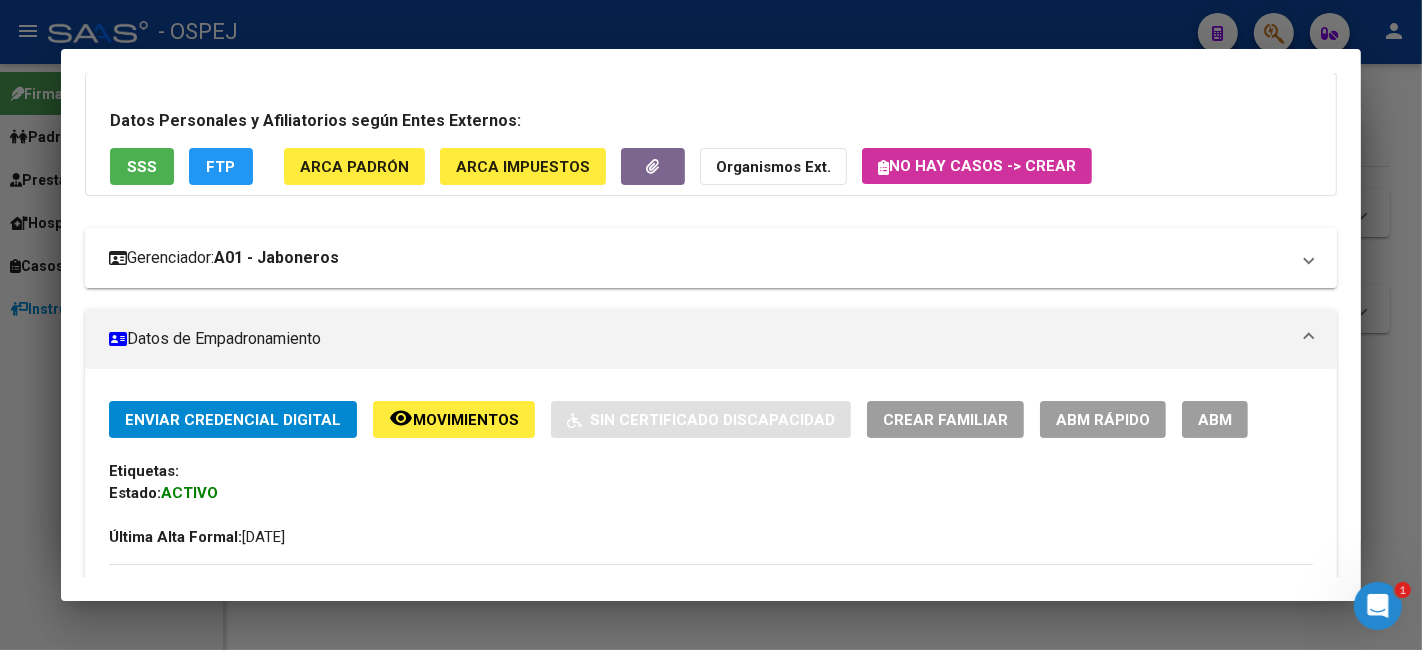 scroll, scrollTop: 0, scrollLeft: 0, axis: both 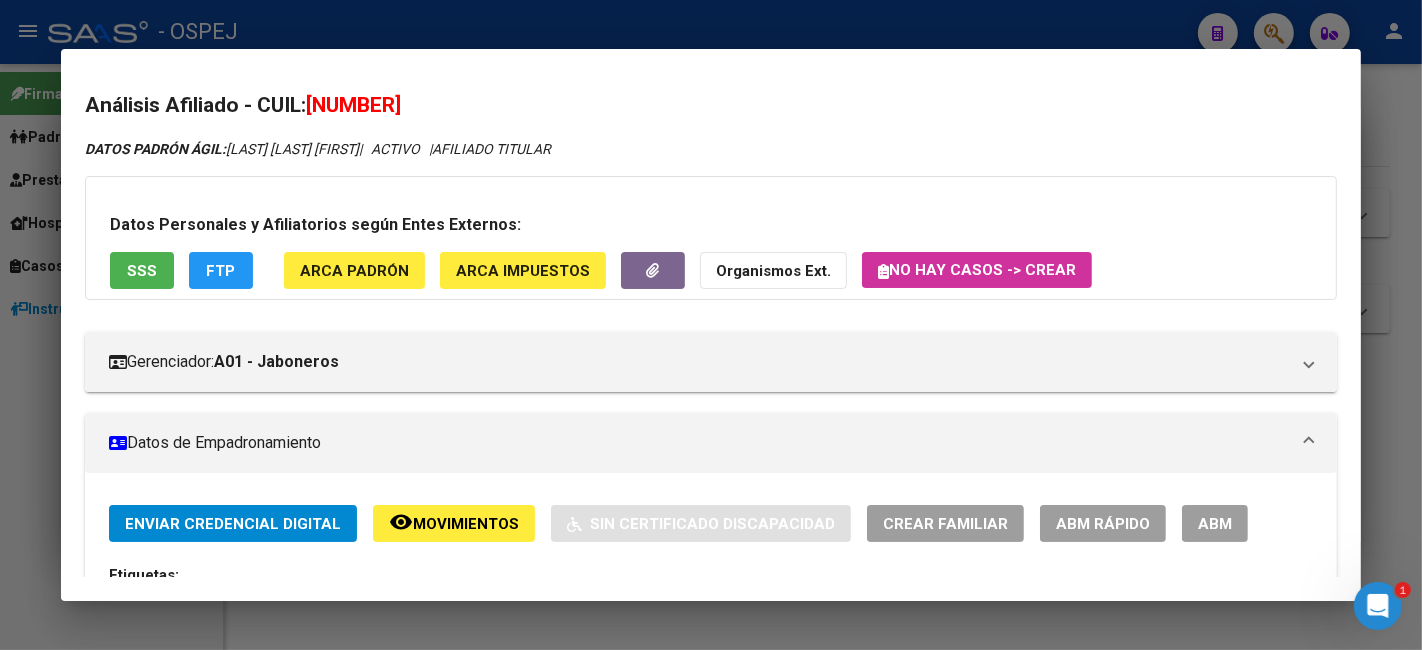 click at bounding box center (711, 325) 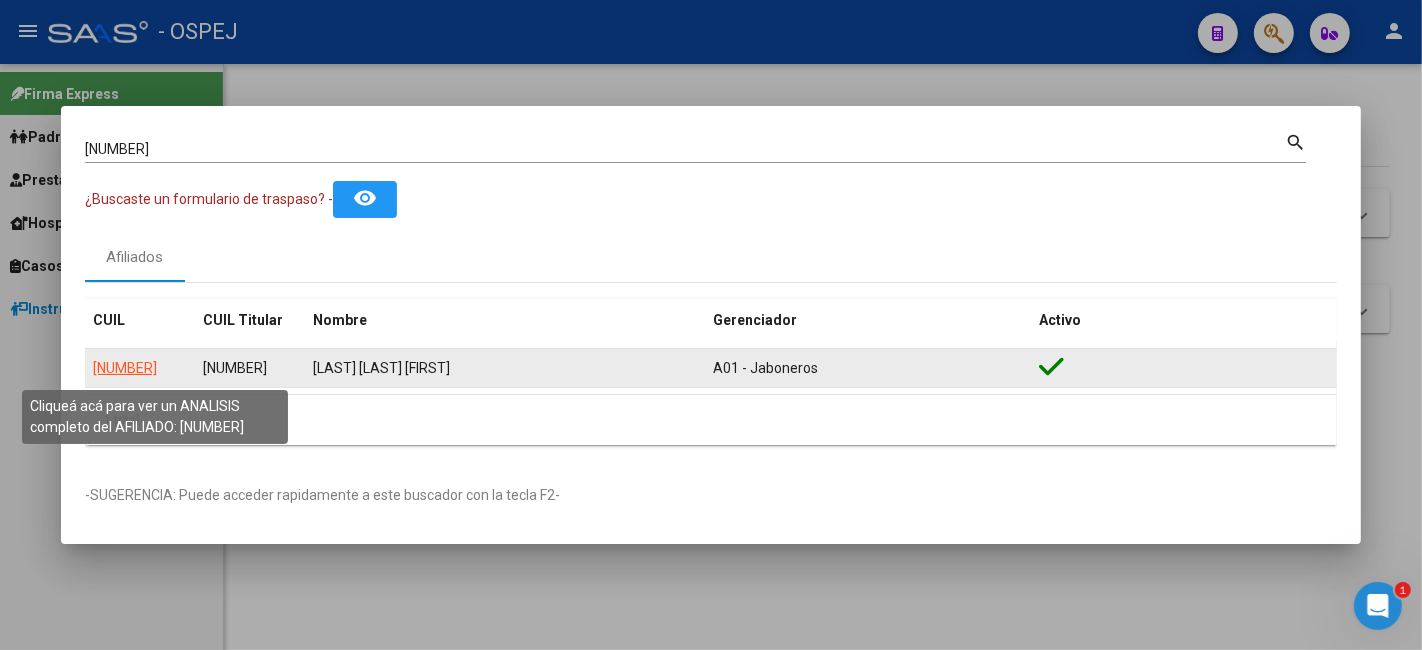 click on "[NUMBER]" 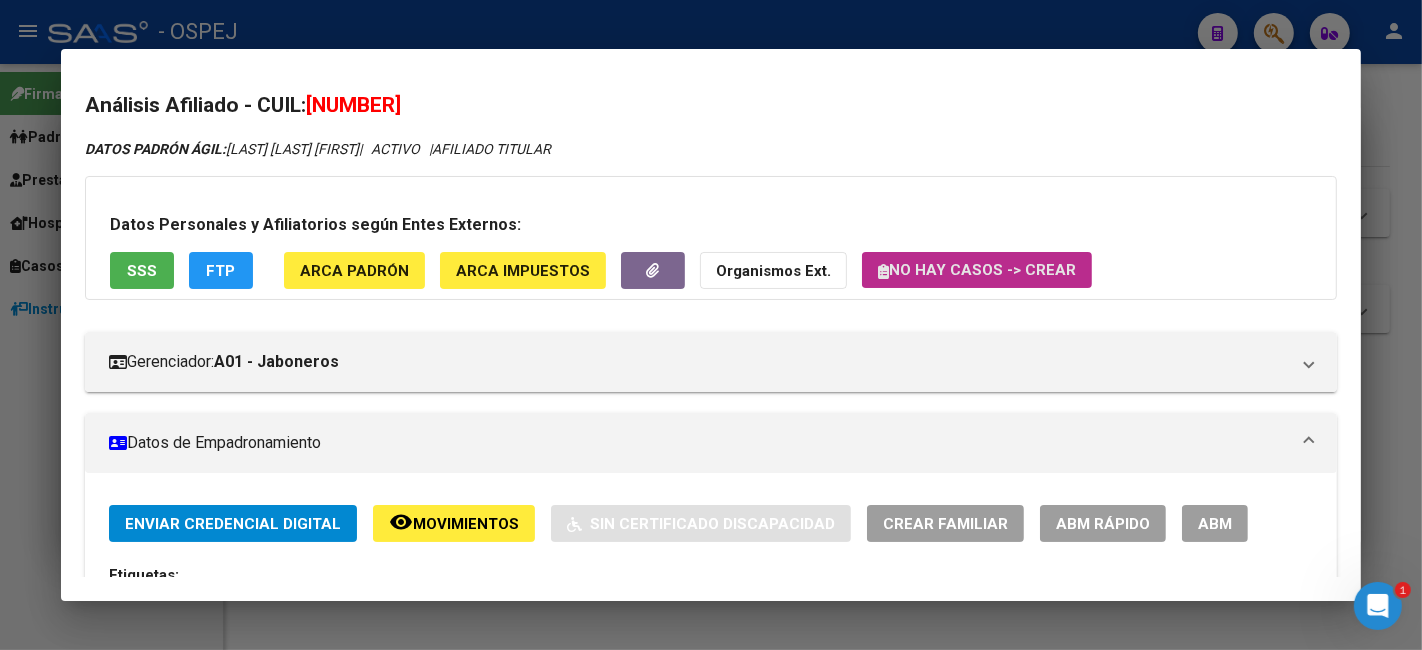 click on "No hay casos -> Crear" 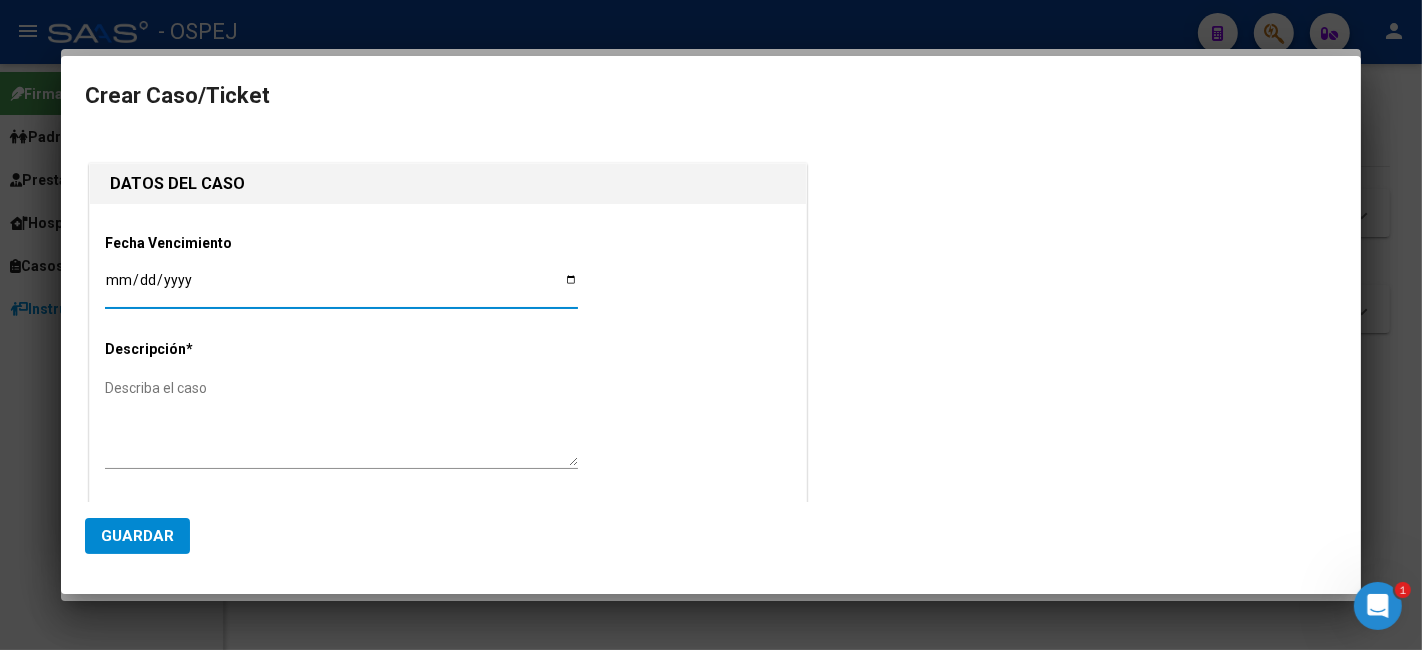 type on "[CUIL]" 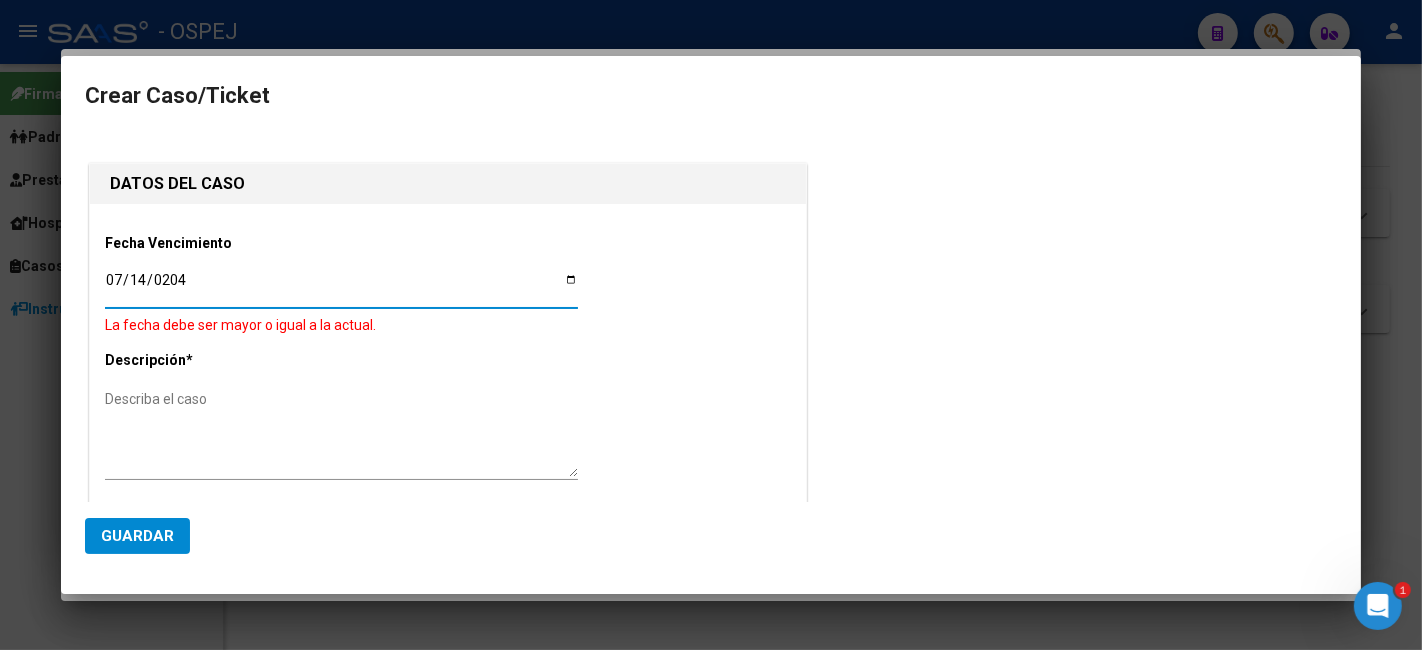 type on "[DATE]" 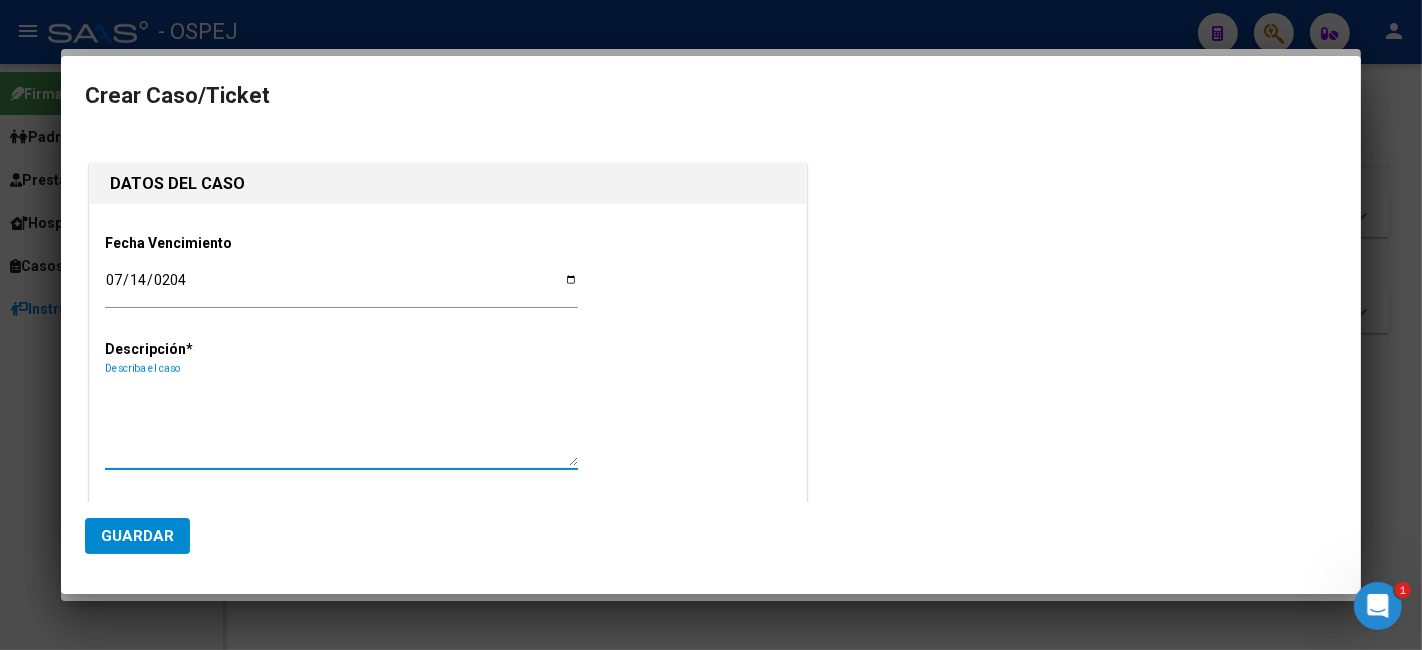 click on "Describa el caso" at bounding box center [341, 422] 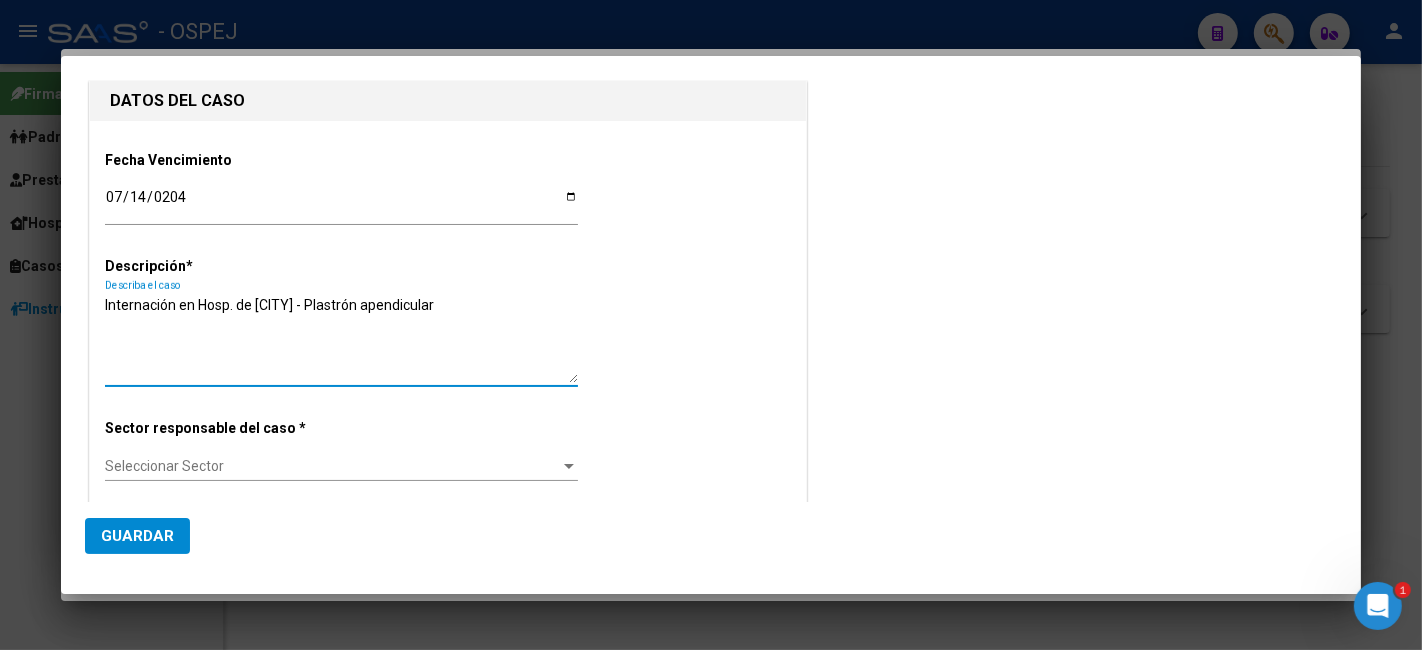 scroll, scrollTop: 111, scrollLeft: 0, axis: vertical 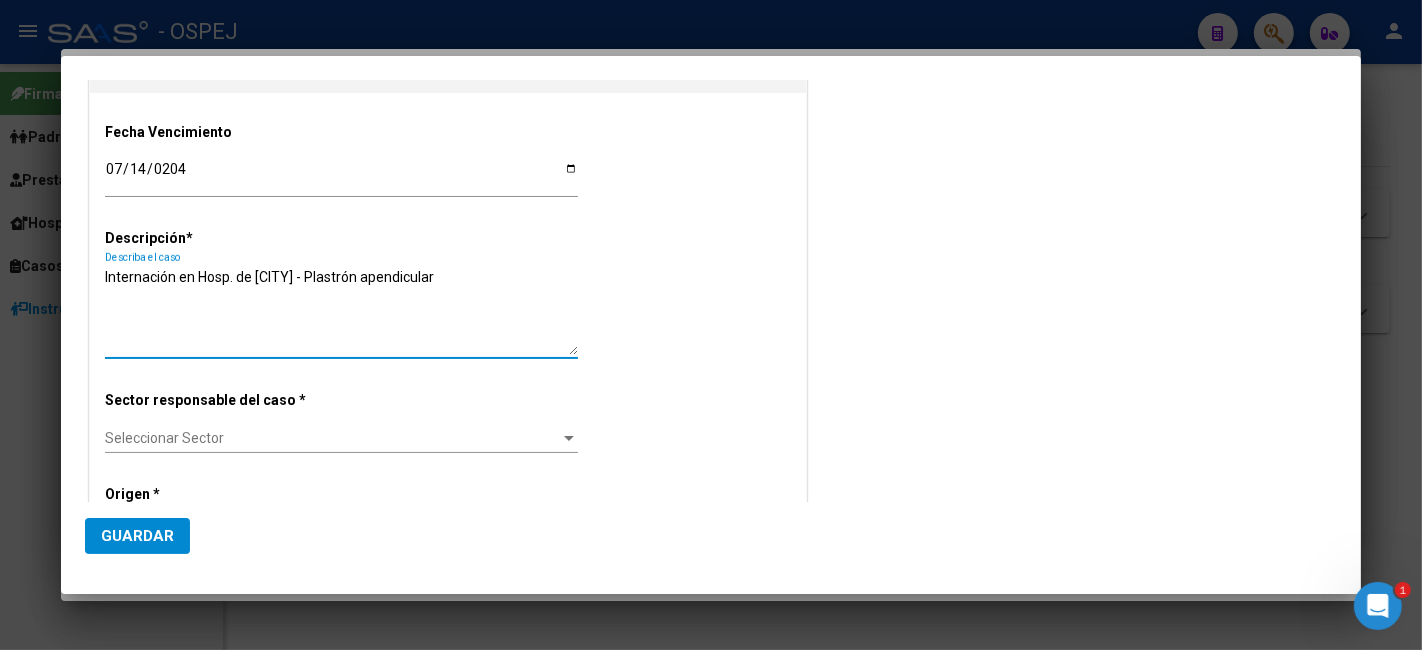type on "Internación en Hosp. de [CITY] - Plastrón apendicular" 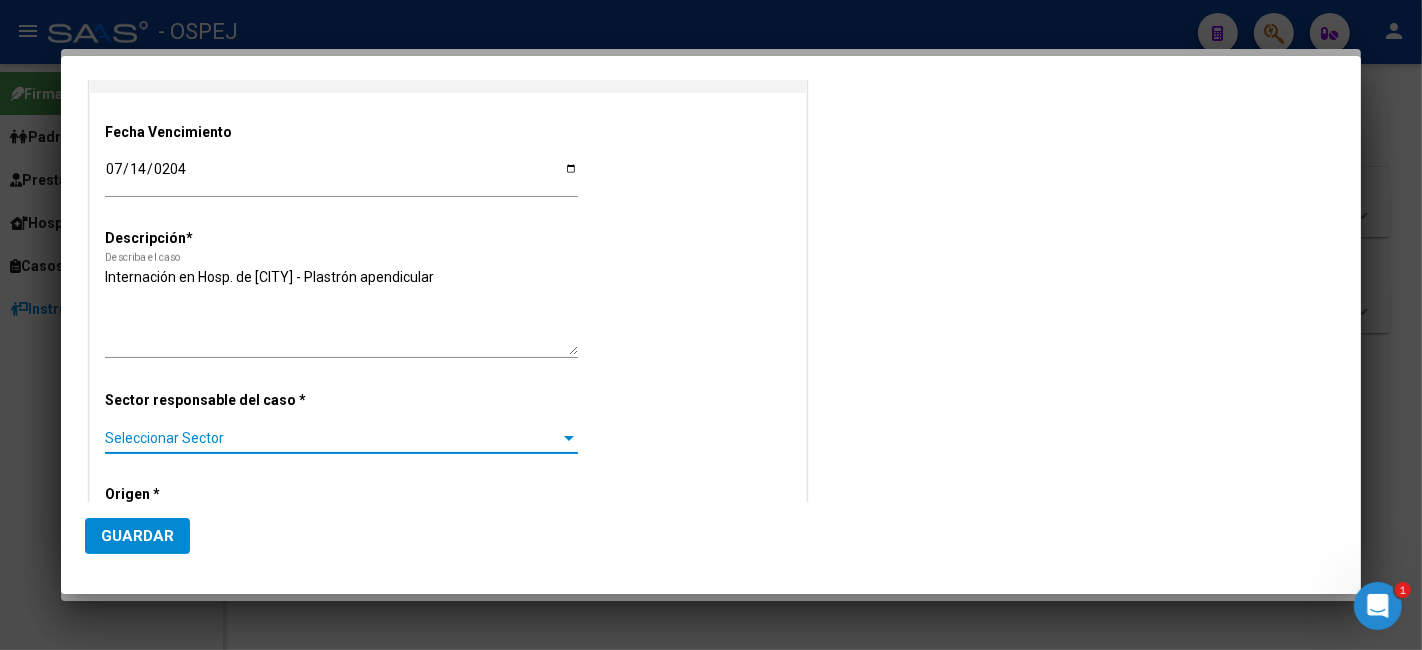 click on "Seleccionar Sector" at bounding box center [332, 438] 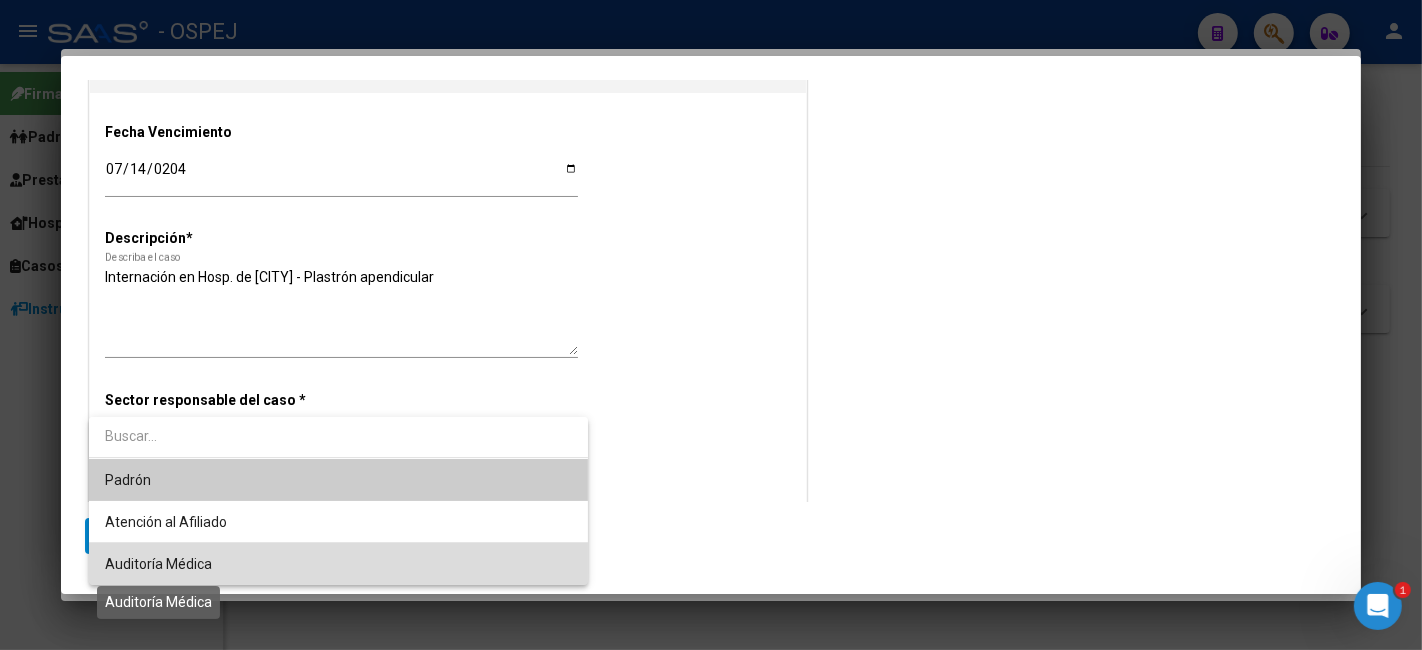 click on "Auditoría Médica" at bounding box center (158, 564) 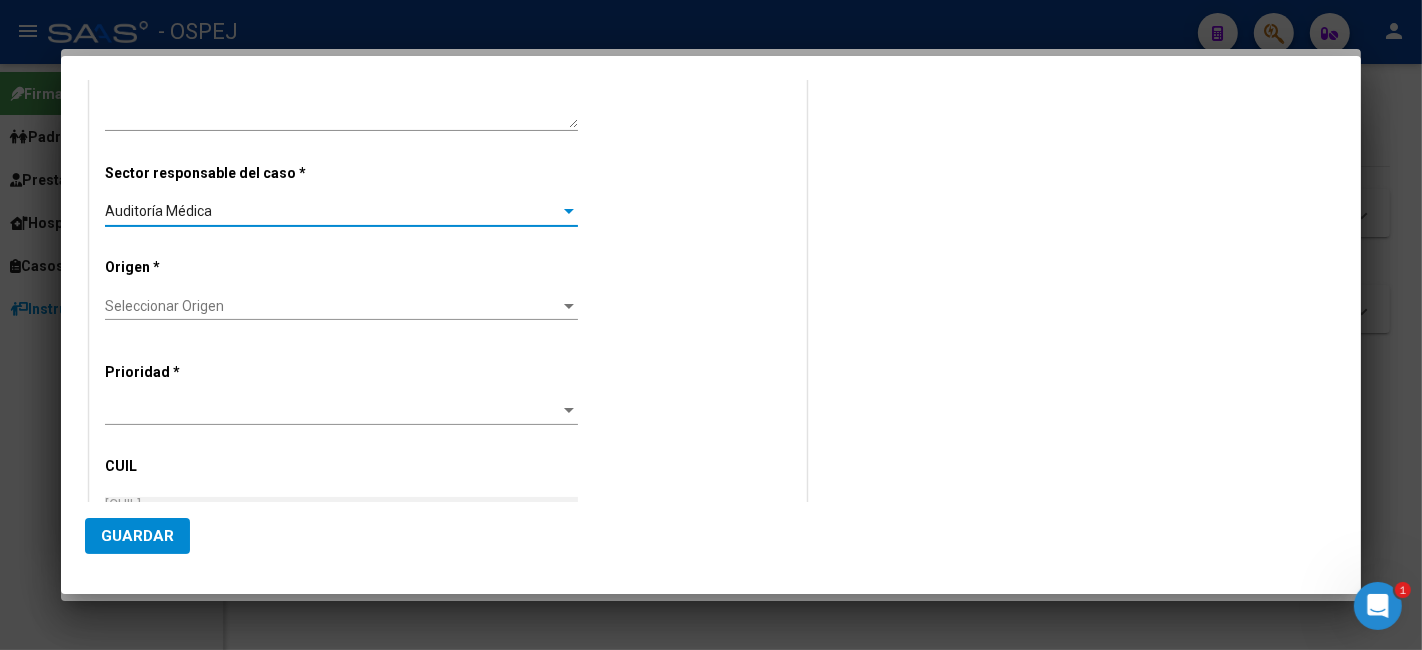 scroll, scrollTop: 444, scrollLeft: 0, axis: vertical 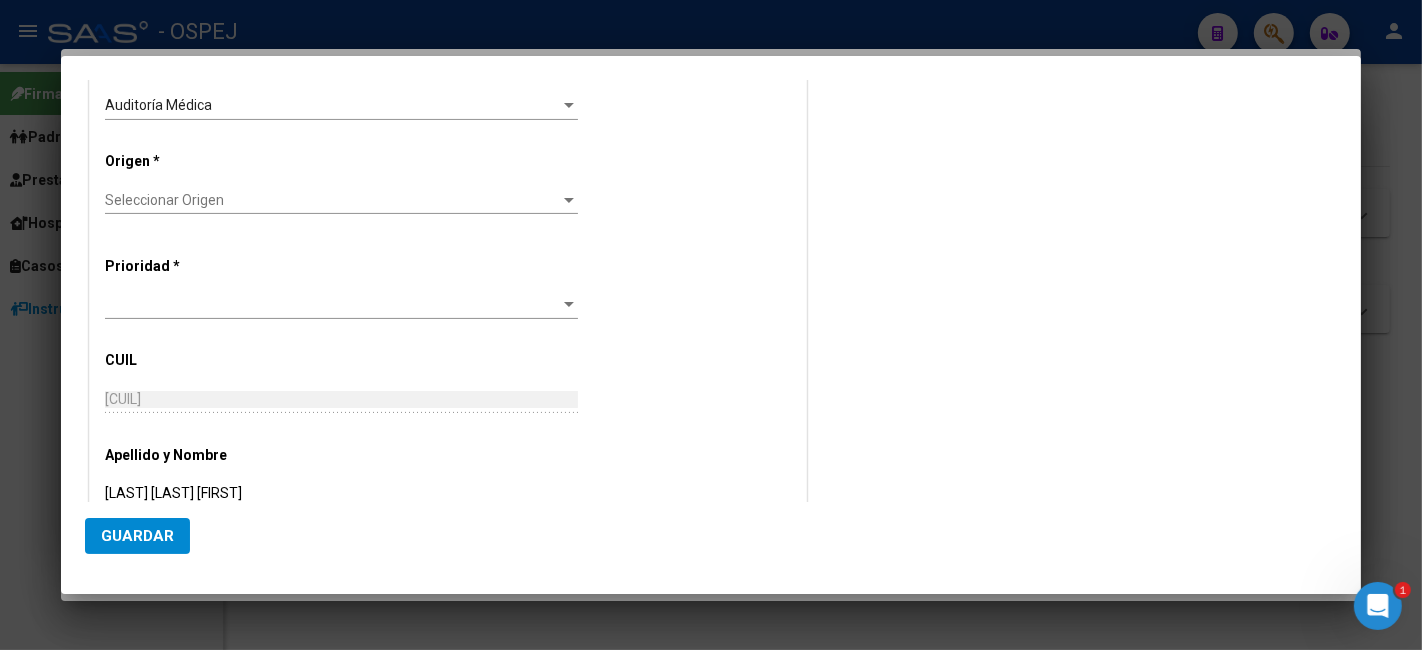 click on "Seleccionar Origen Seleccionar Origen" 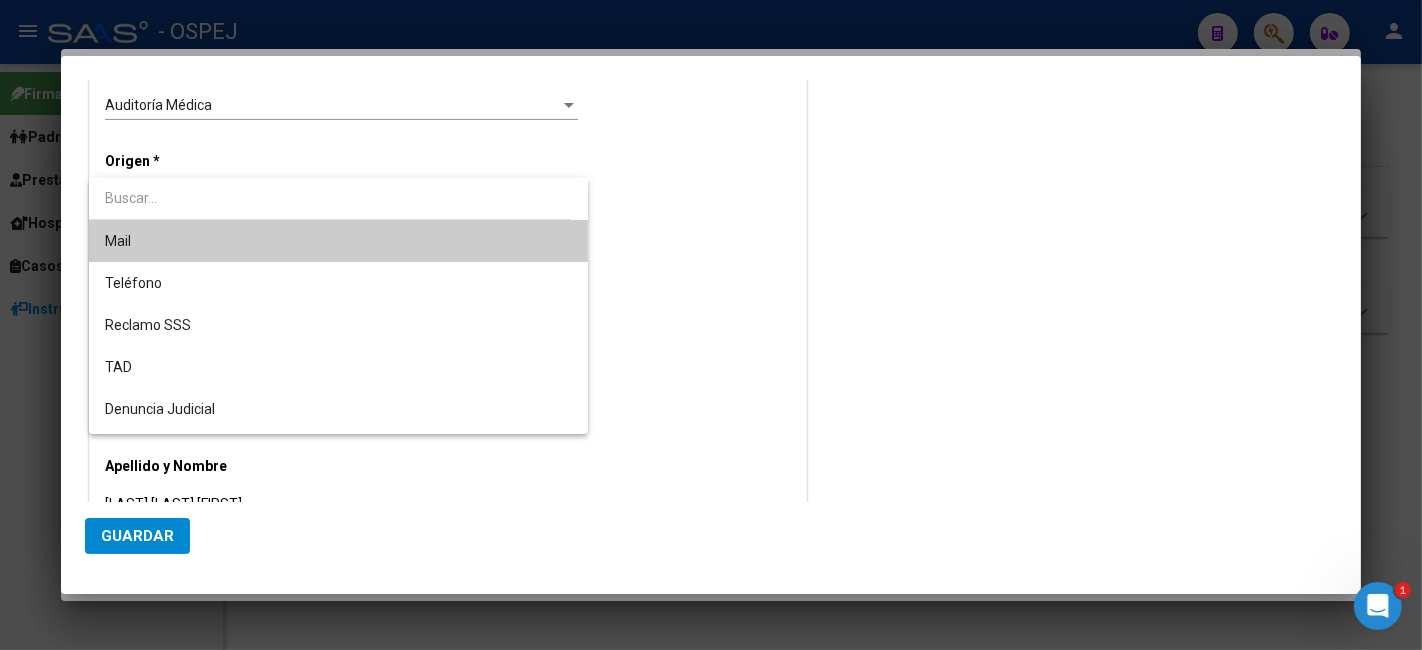 click on "Mail" at bounding box center [338, 241] 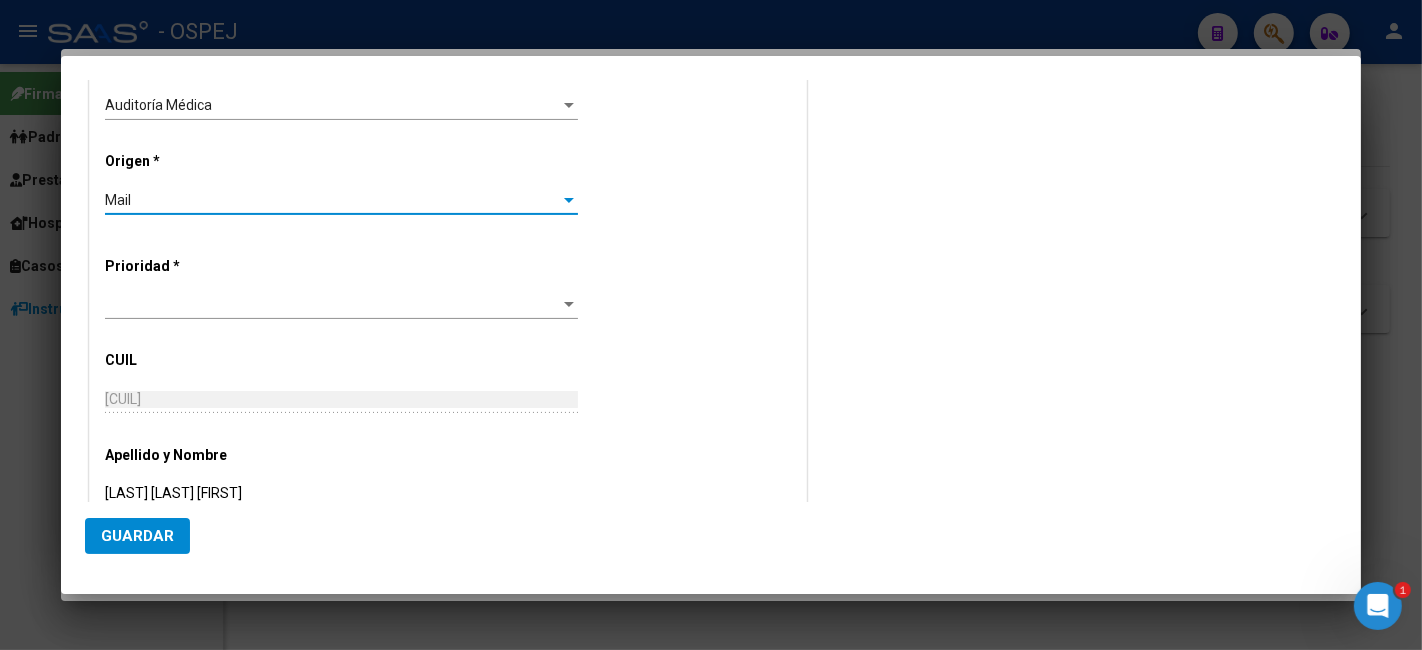 click on "Prioridad *" at bounding box center (448, 284) 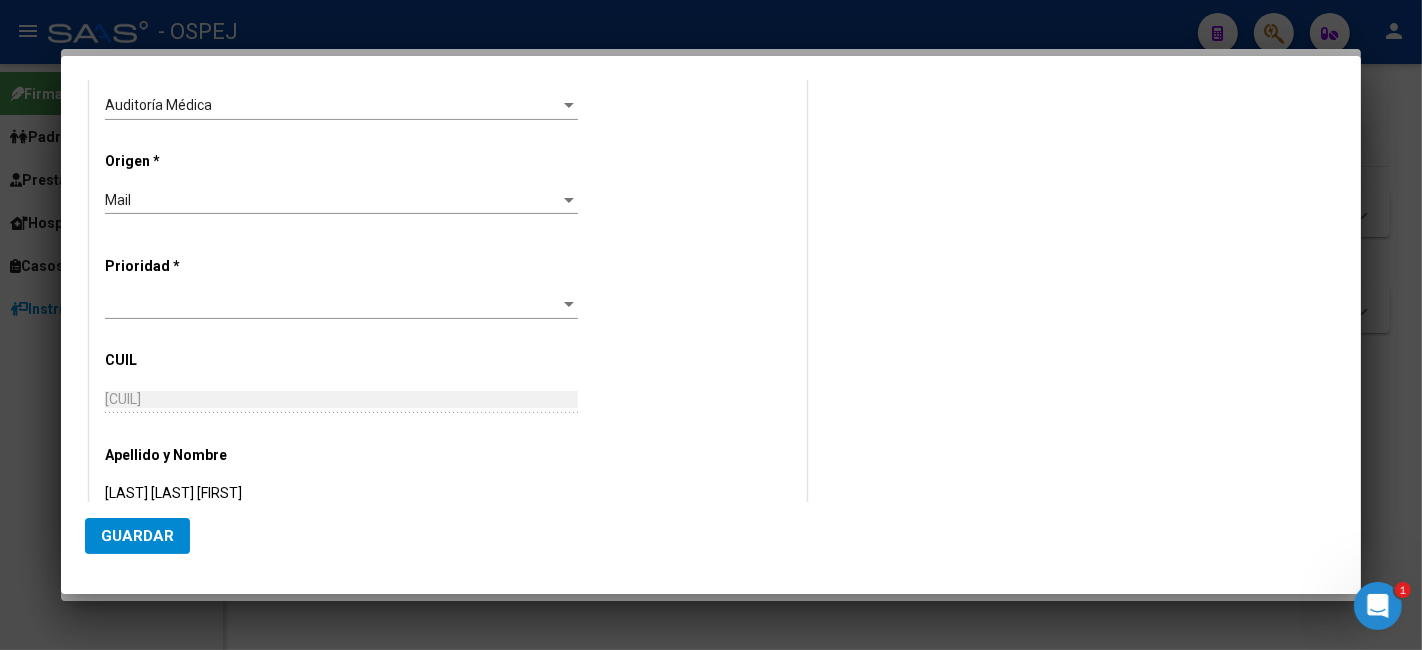click at bounding box center (341, 305) 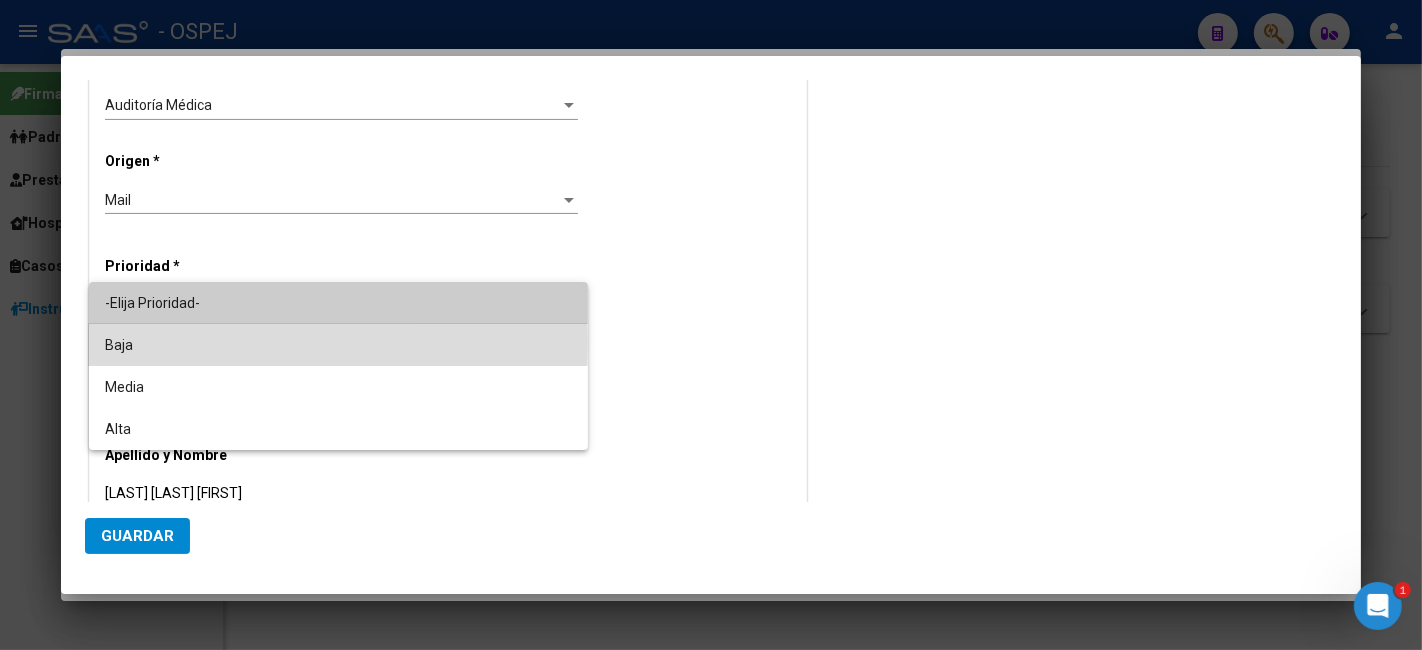 click on "Baja" at bounding box center [338, 345] 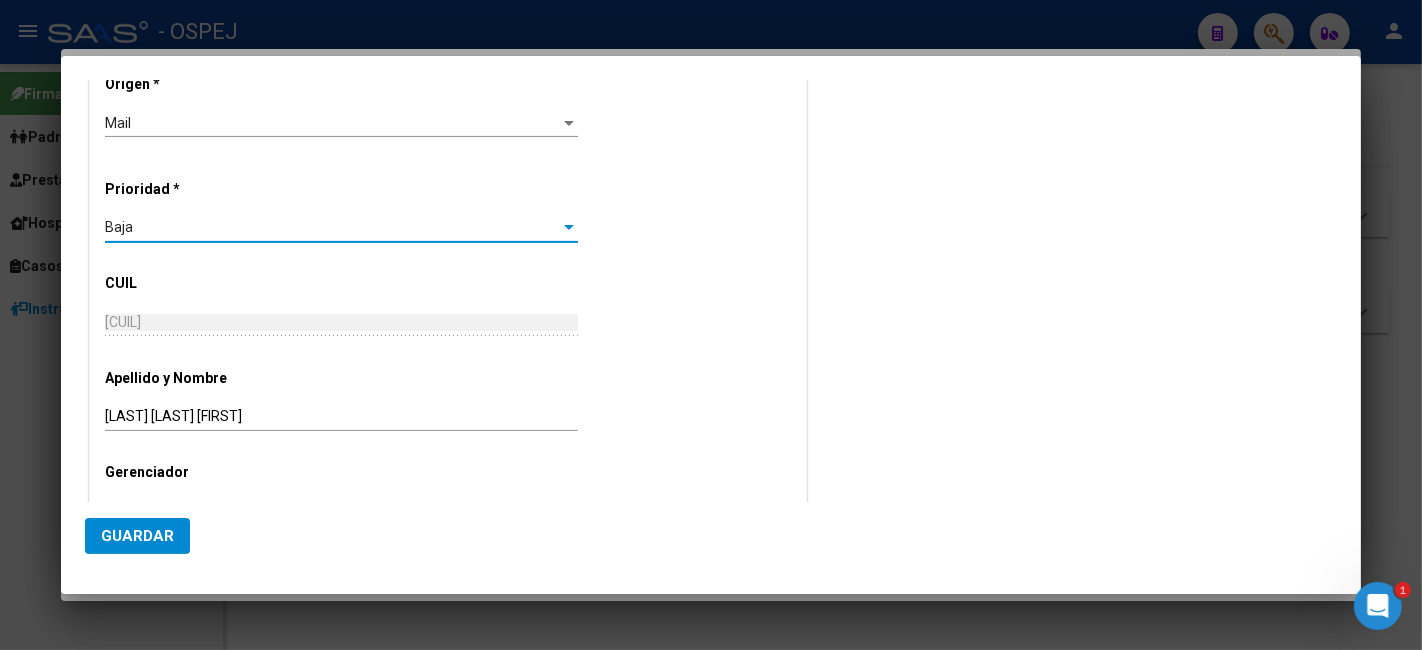 scroll, scrollTop: 580, scrollLeft: 0, axis: vertical 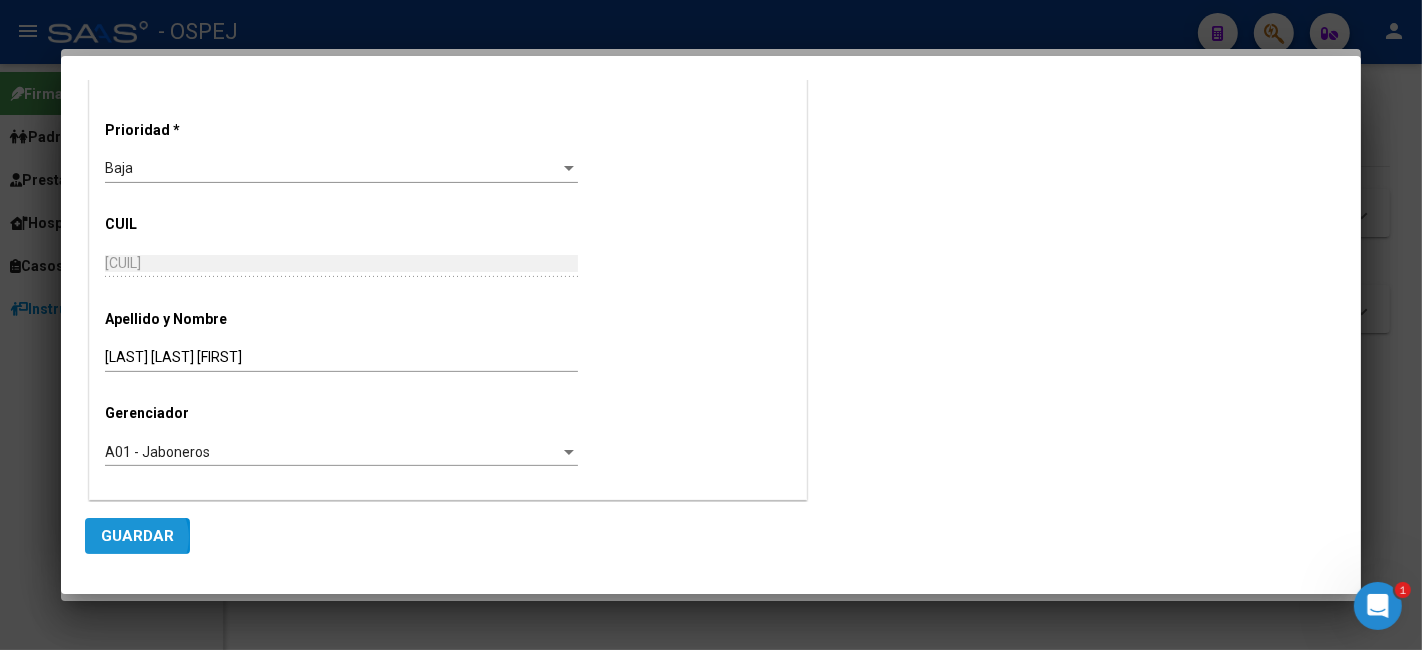click on "Guardar" 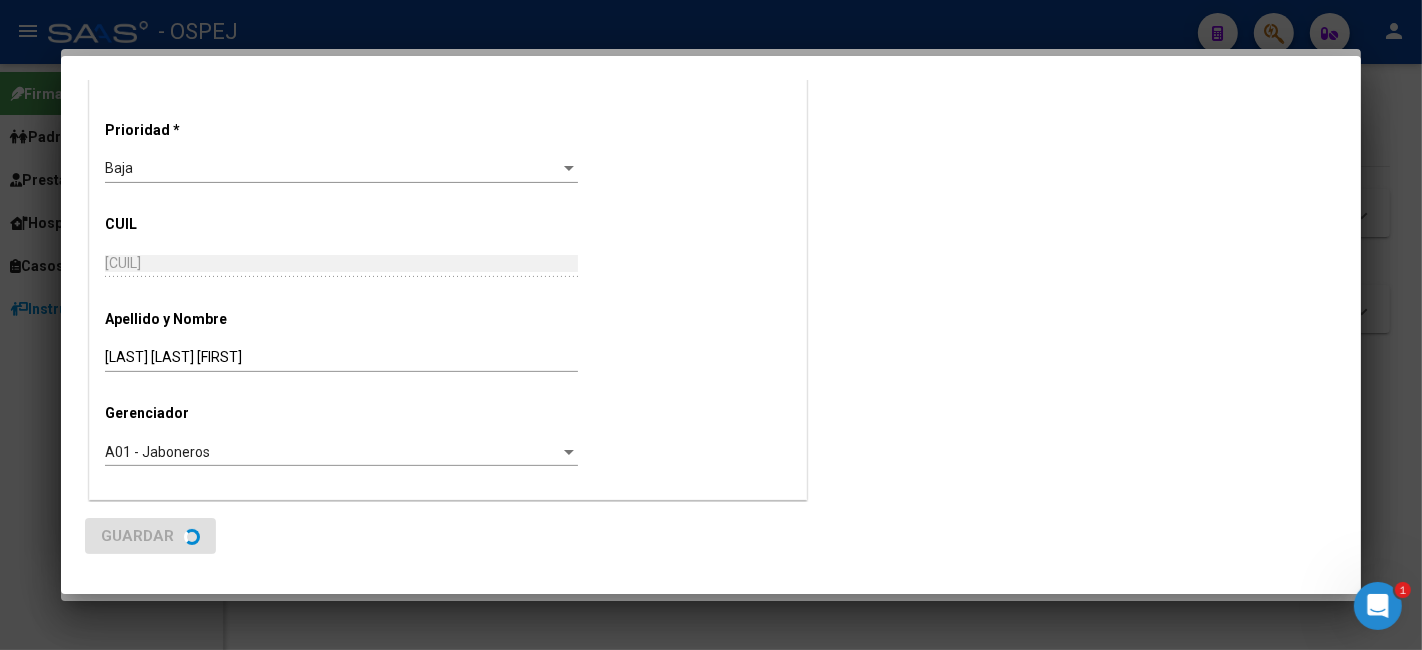 scroll, scrollTop: 0, scrollLeft: 0, axis: both 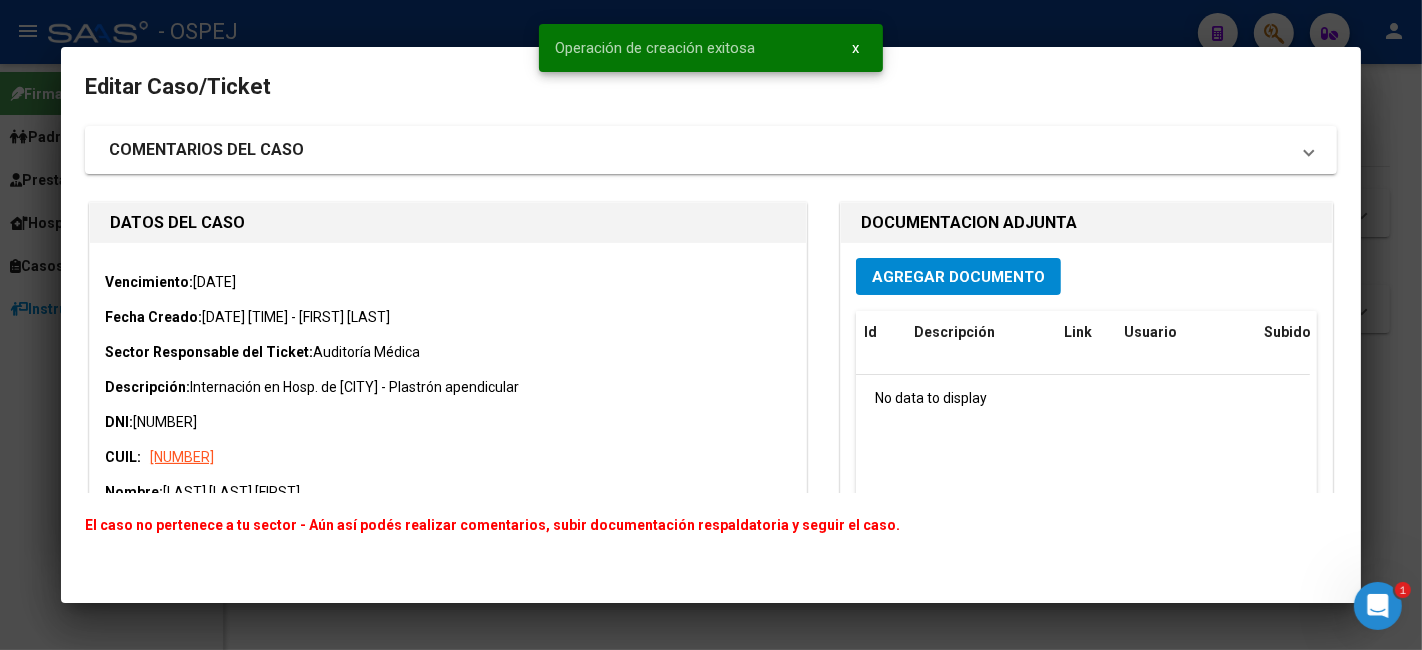 click on "Agregar Documento" at bounding box center (958, 277) 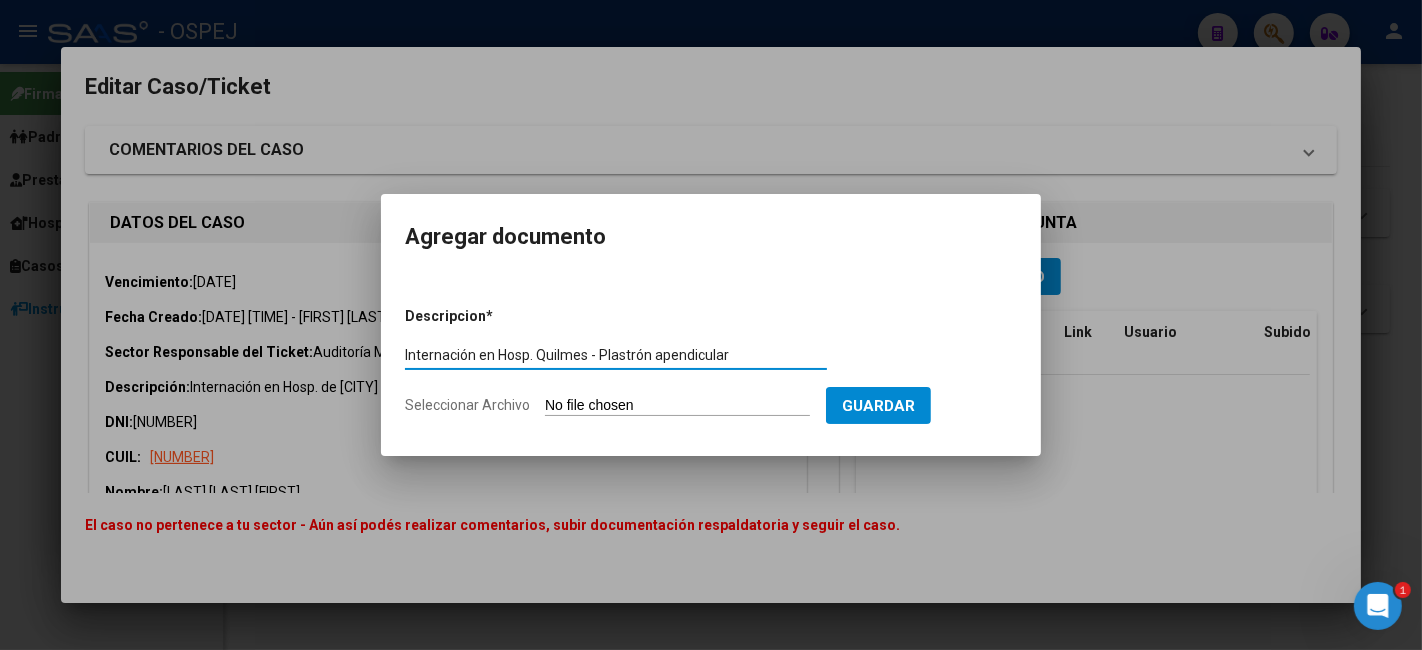 type on "Internación en Hosp. Quilmes - Plastrón apendicular" 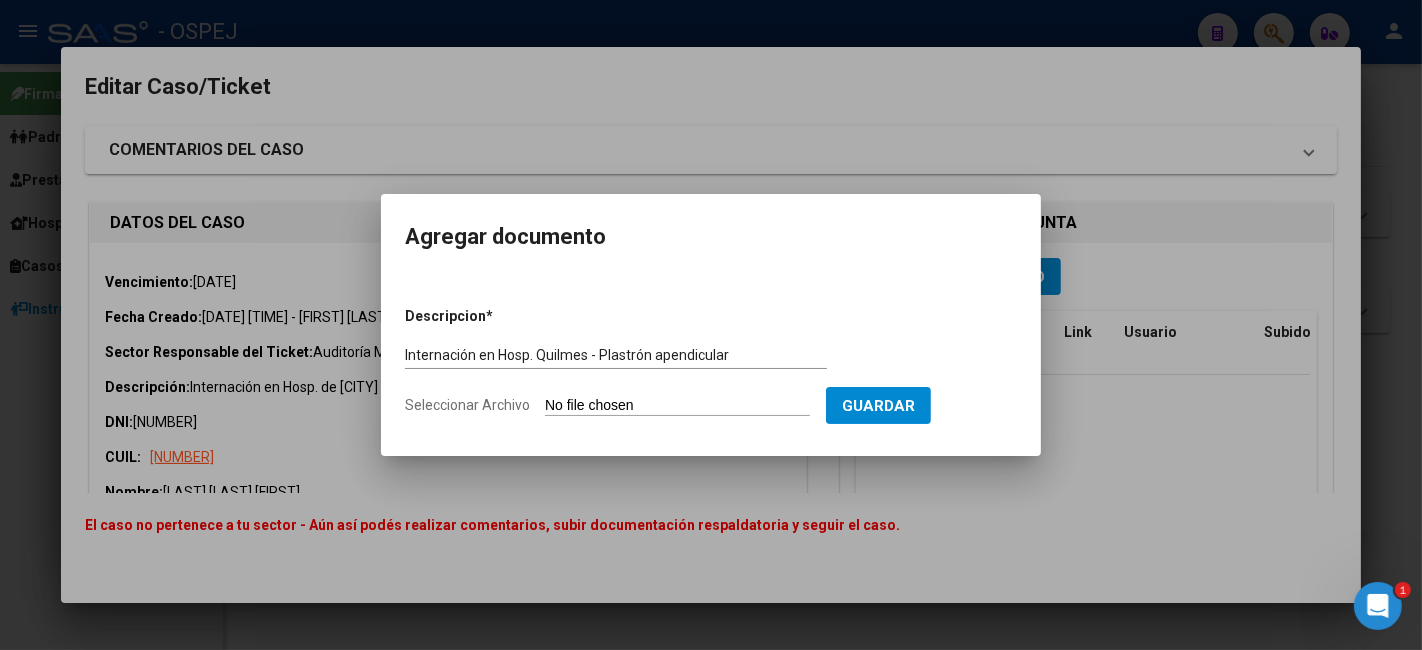 click on "Seleccionar Archivo" at bounding box center (677, 406) 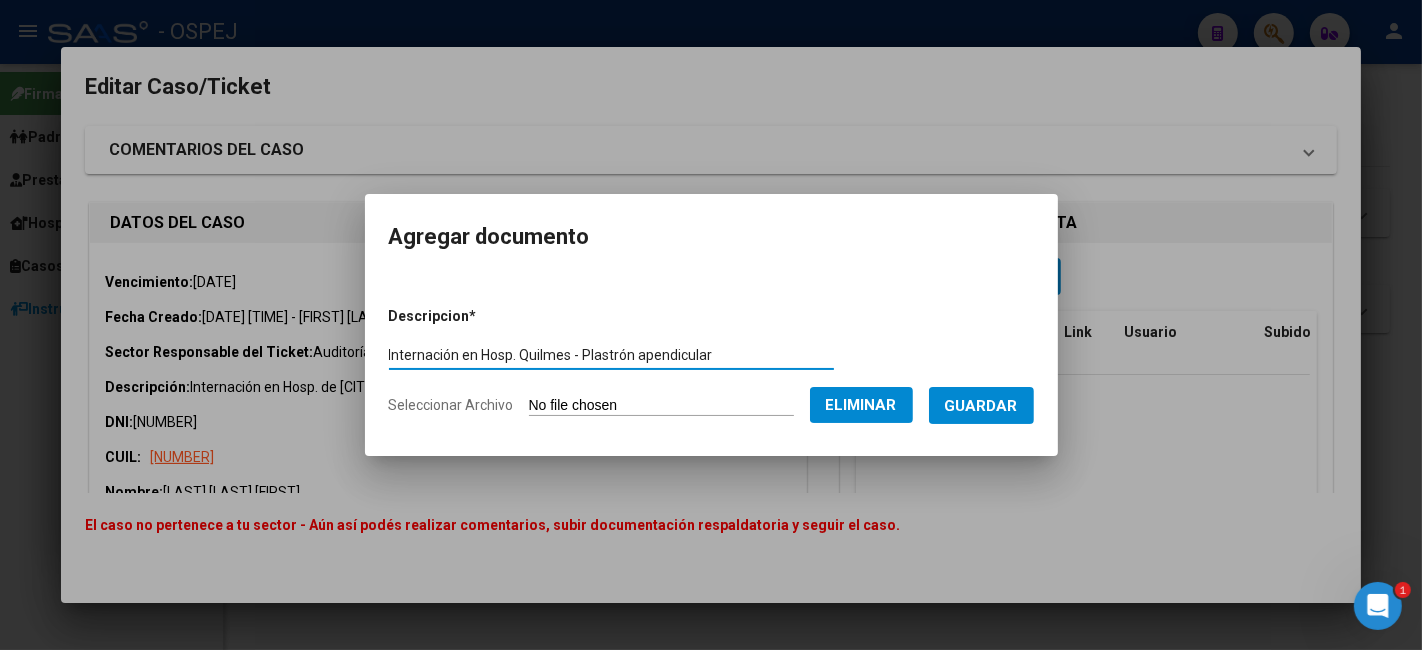click on "Internación en Hosp. Quilmes - Plastrón apendicular" at bounding box center (611, 355) 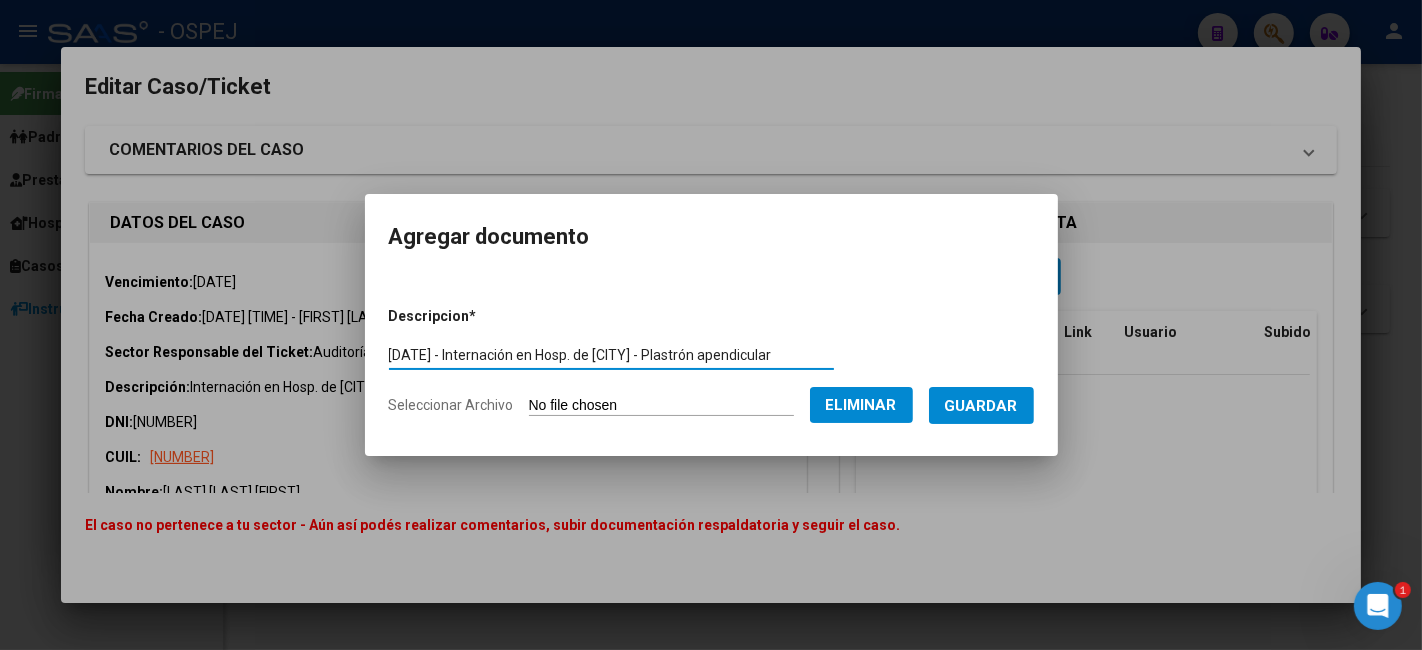 type on "[DATE] - Internación en Hosp. de [CITY] - Plastrón apendicular" 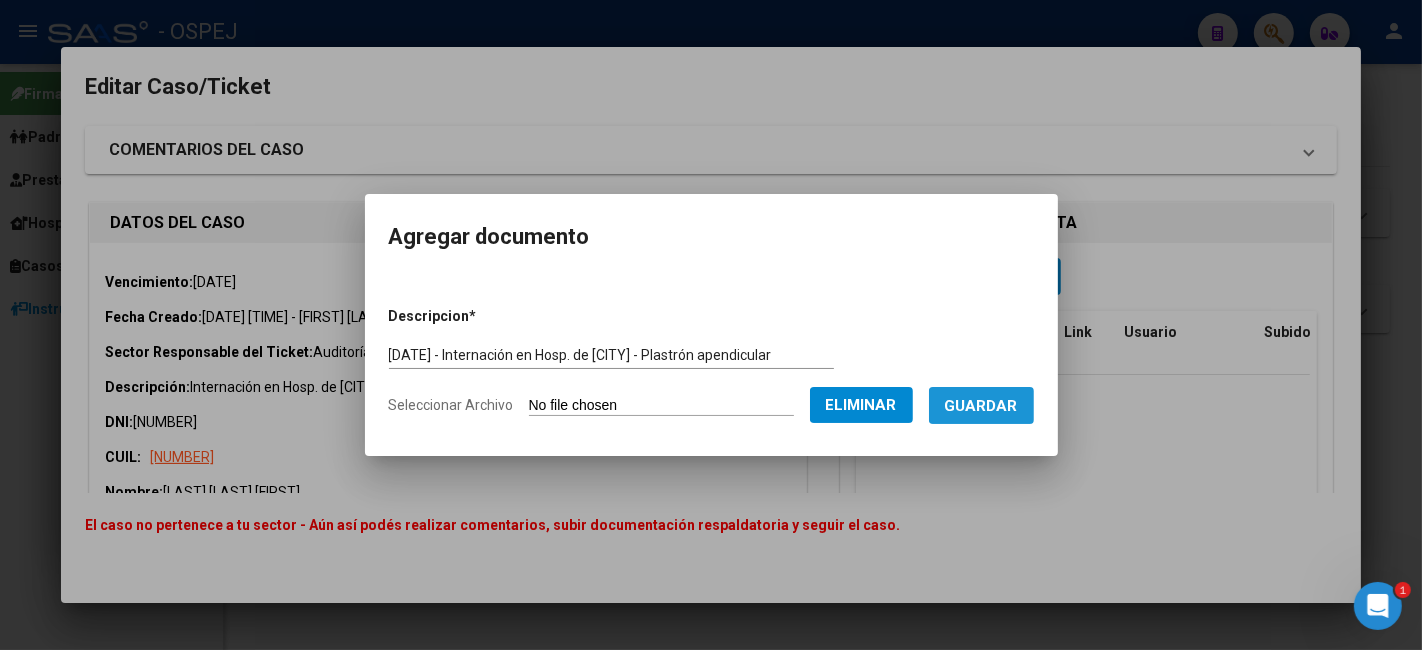click on "Guardar" at bounding box center (981, 406) 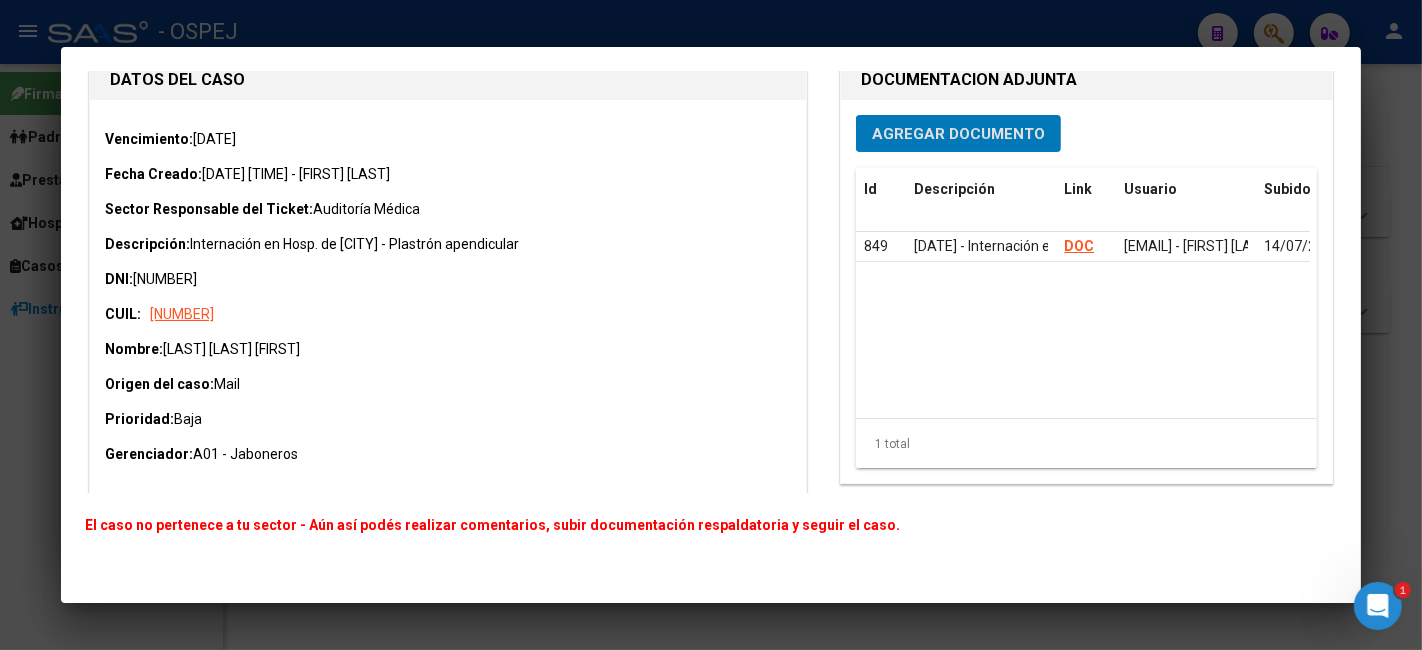 scroll, scrollTop: 142, scrollLeft: 0, axis: vertical 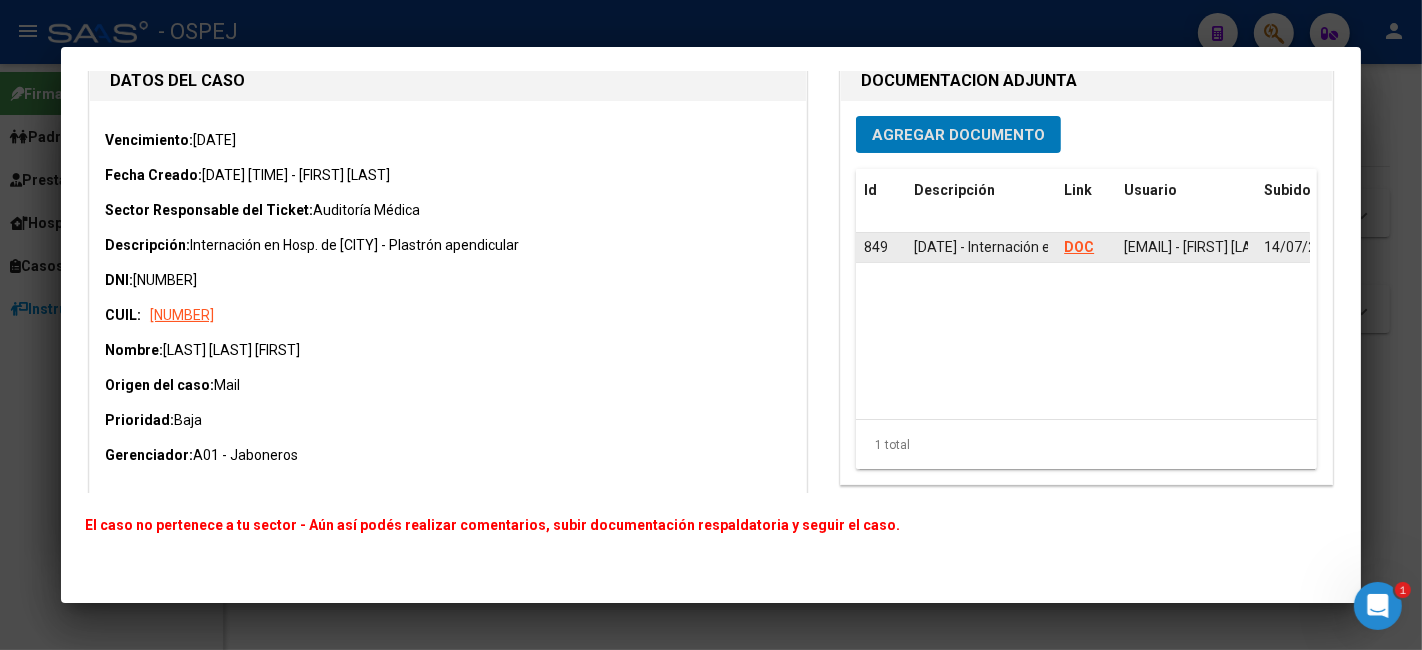 click on "DOC" 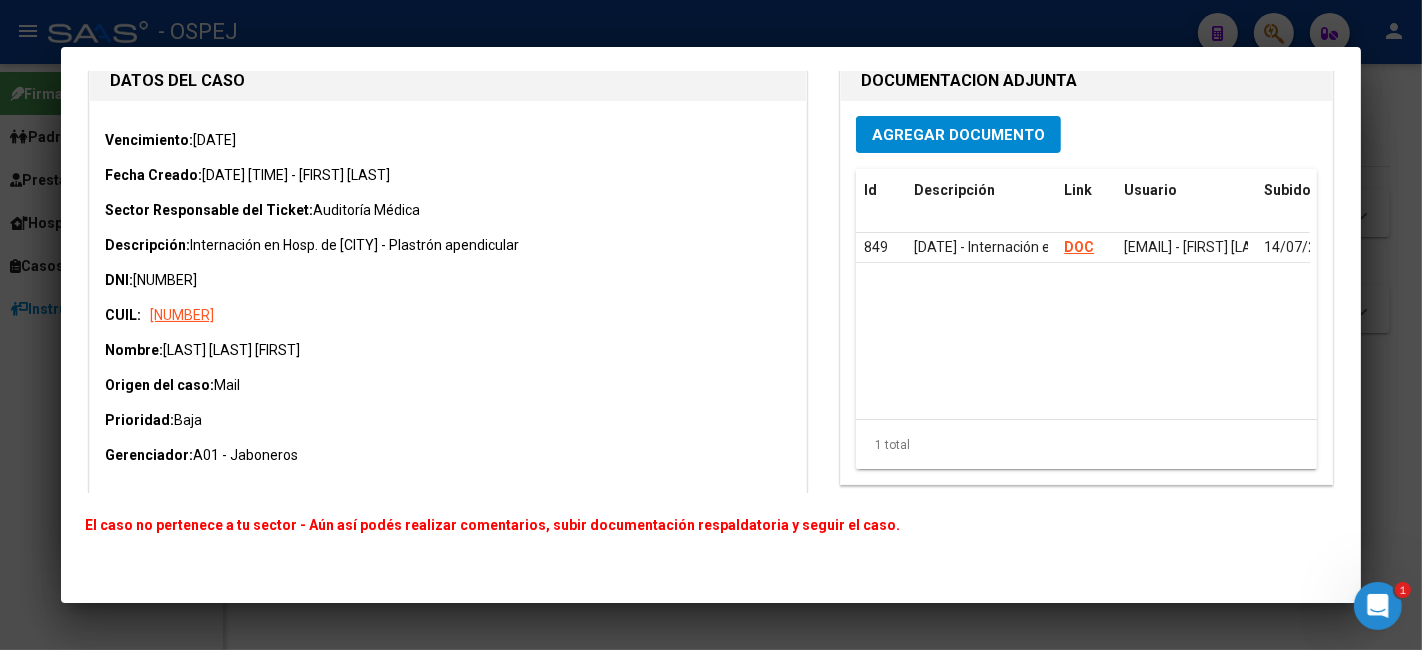 click at bounding box center (711, 325) 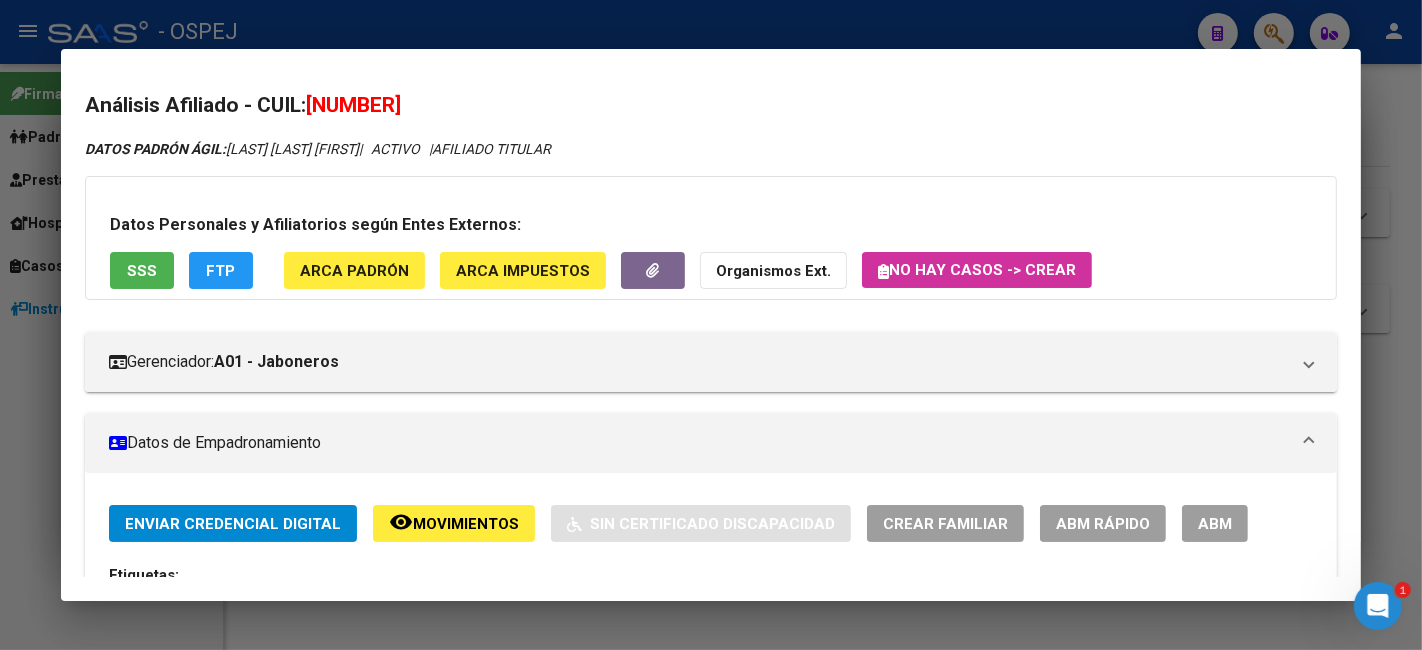 click at bounding box center (711, 325) 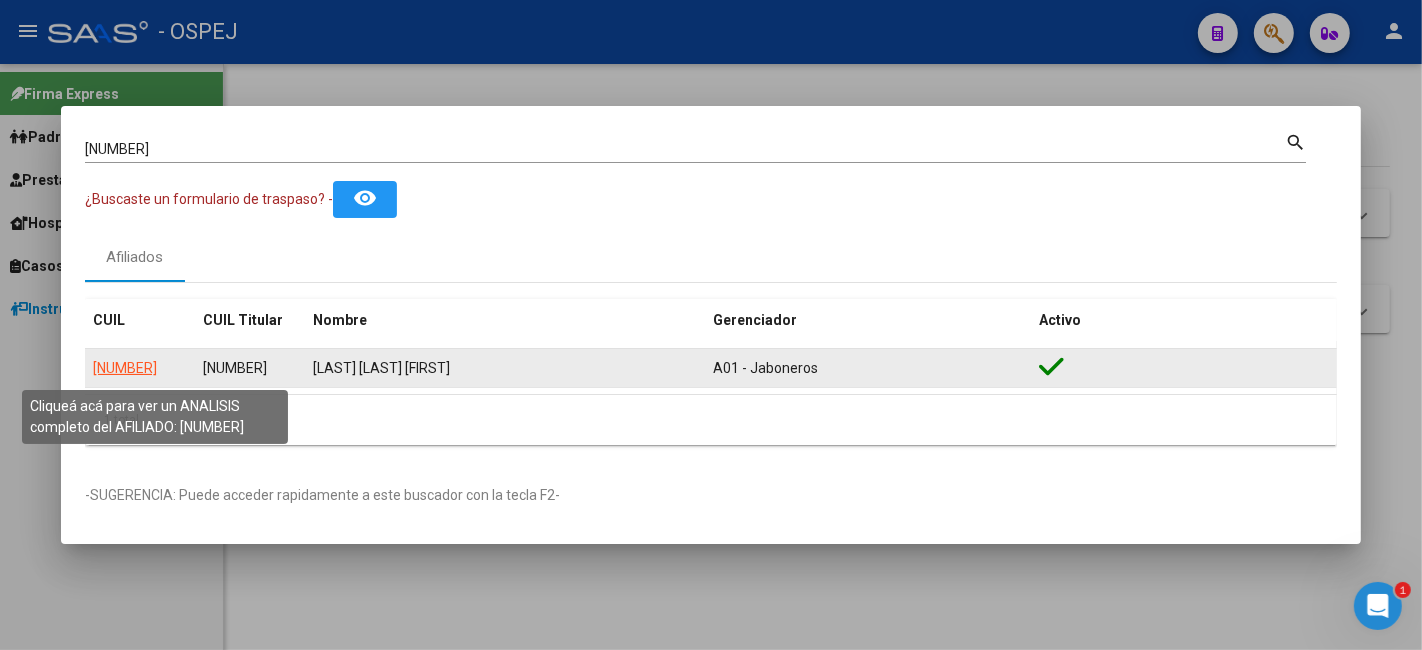 click on "[NUMBER]" 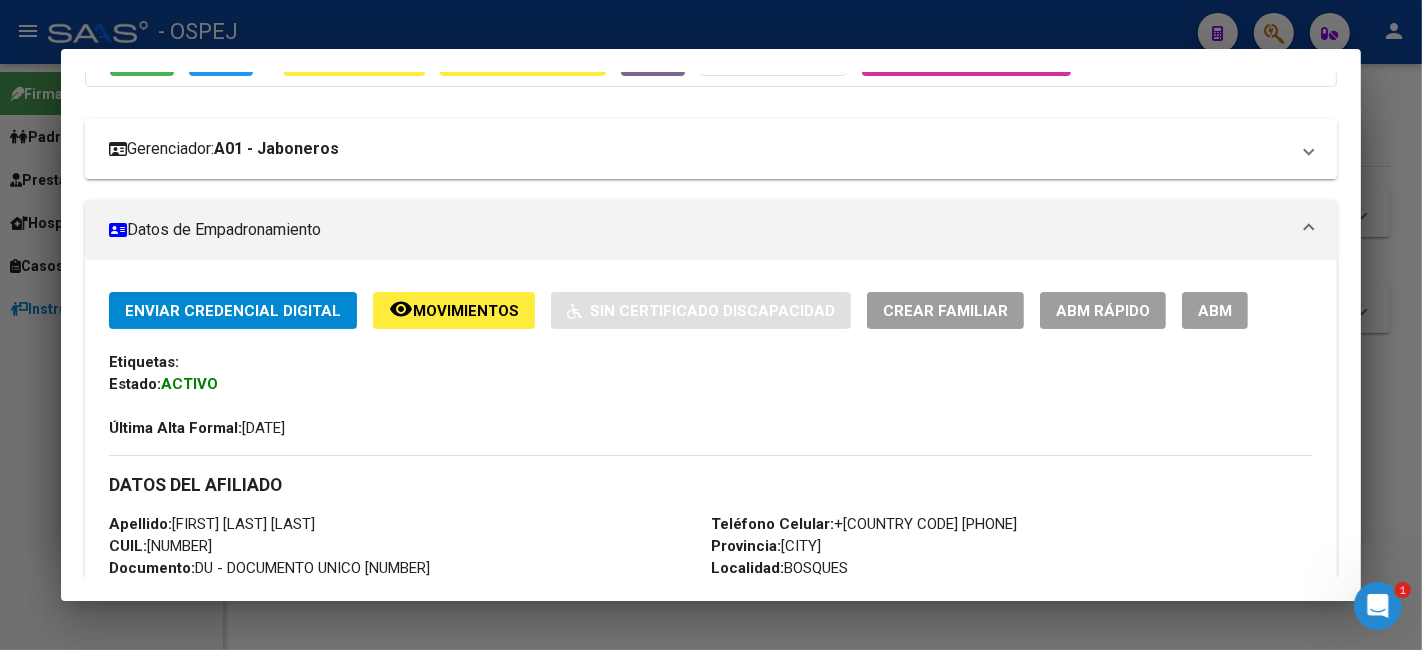 scroll, scrollTop: 333, scrollLeft: 0, axis: vertical 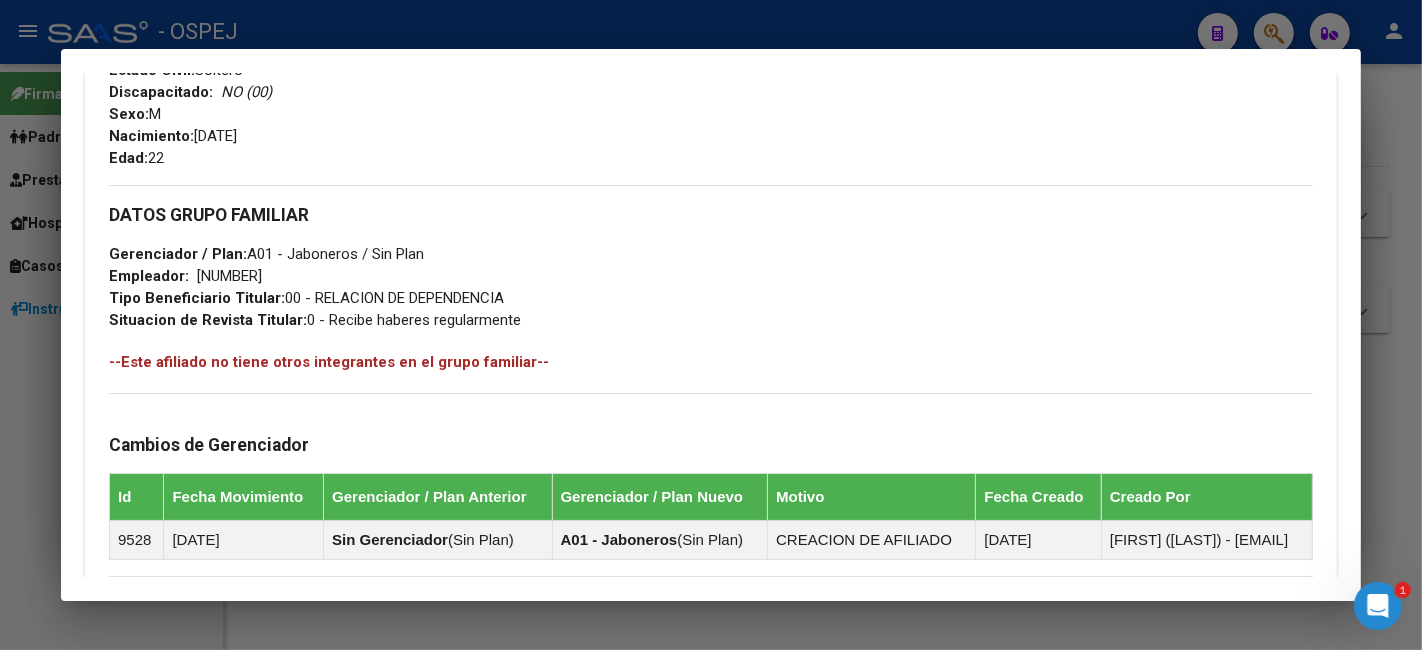 click on "[NUMBER]" at bounding box center [229, 276] 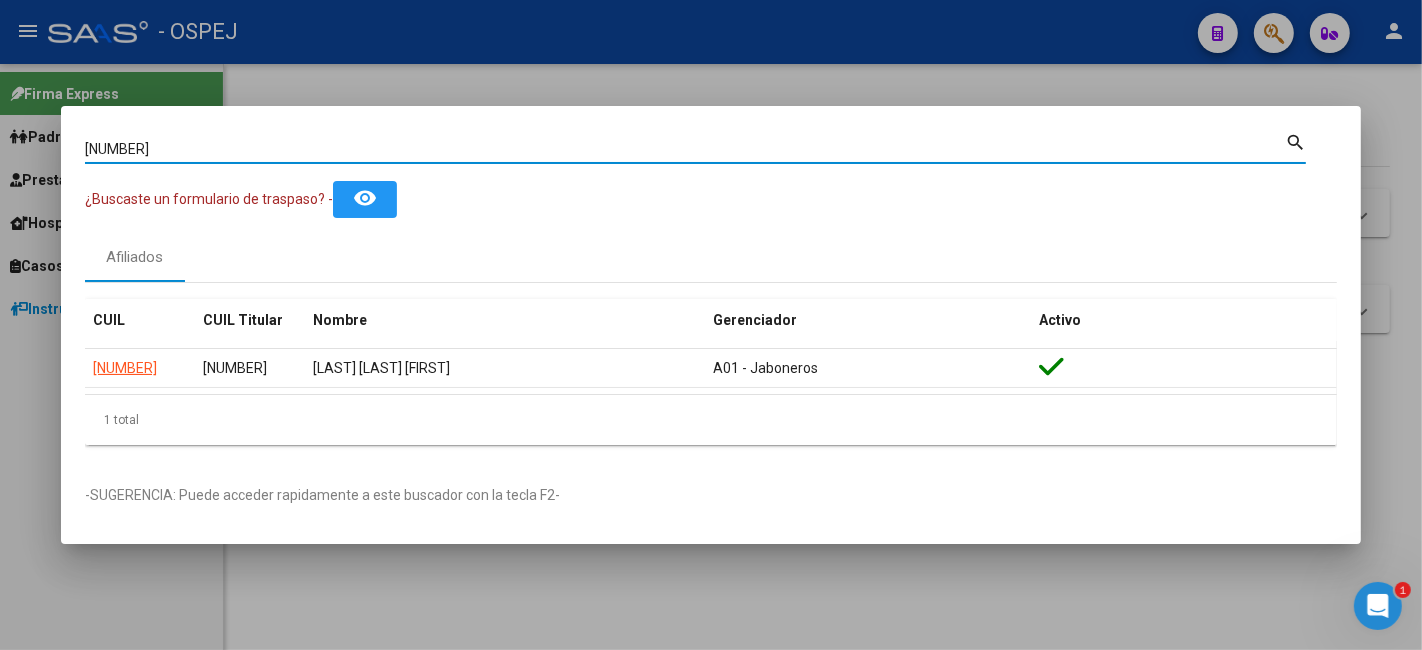 click on "[NUMBER]" at bounding box center (685, 149) 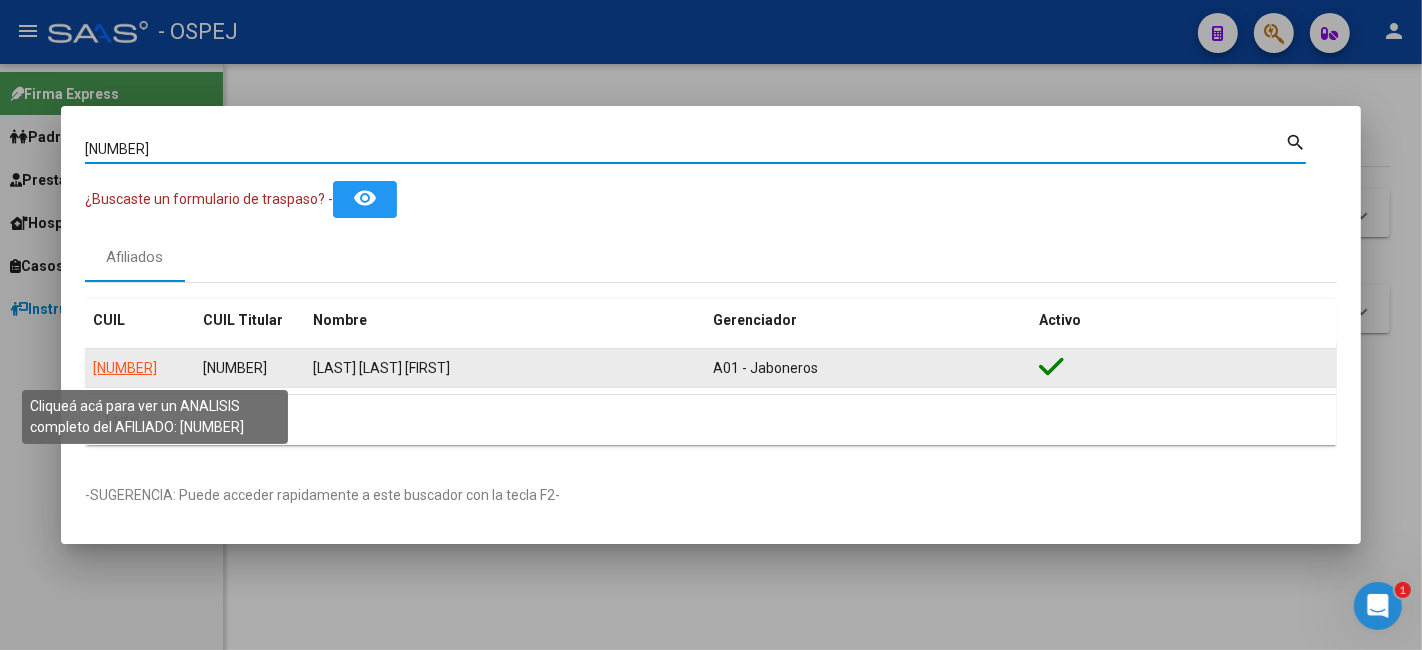 click on "[NUMBER]" 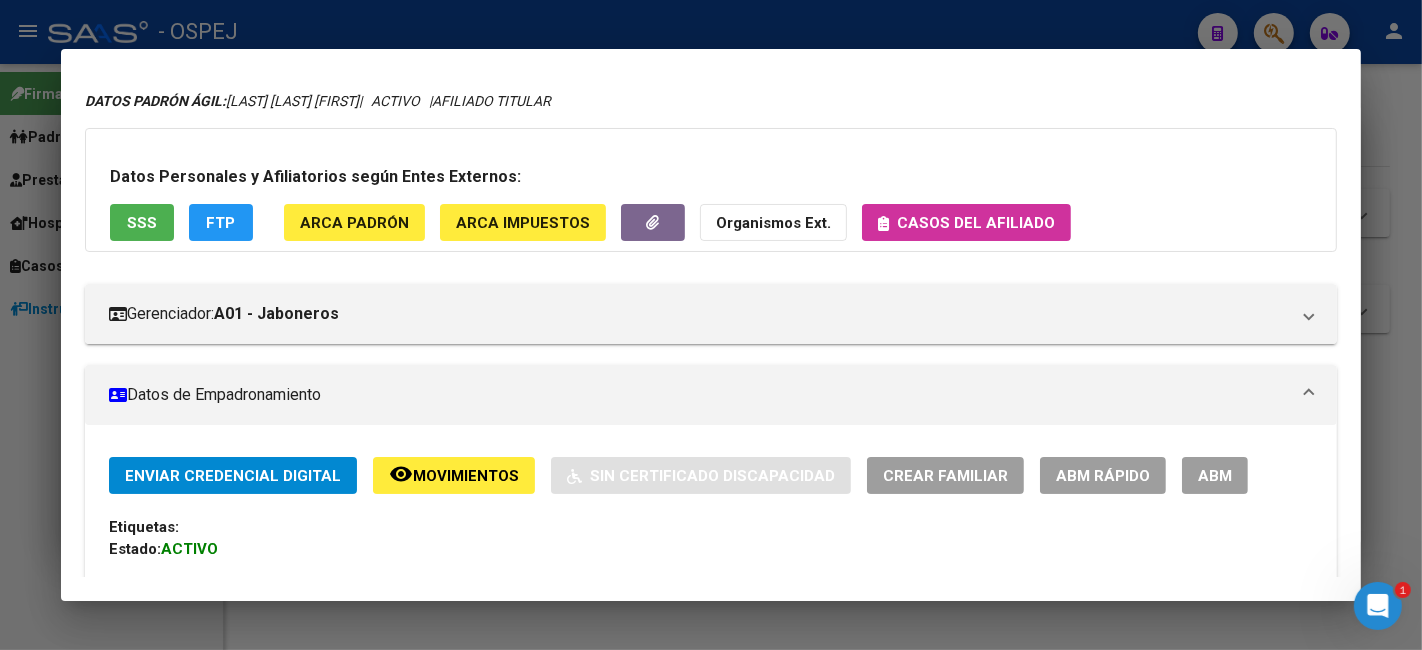 scroll, scrollTop: 0, scrollLeft: 0, axis: both 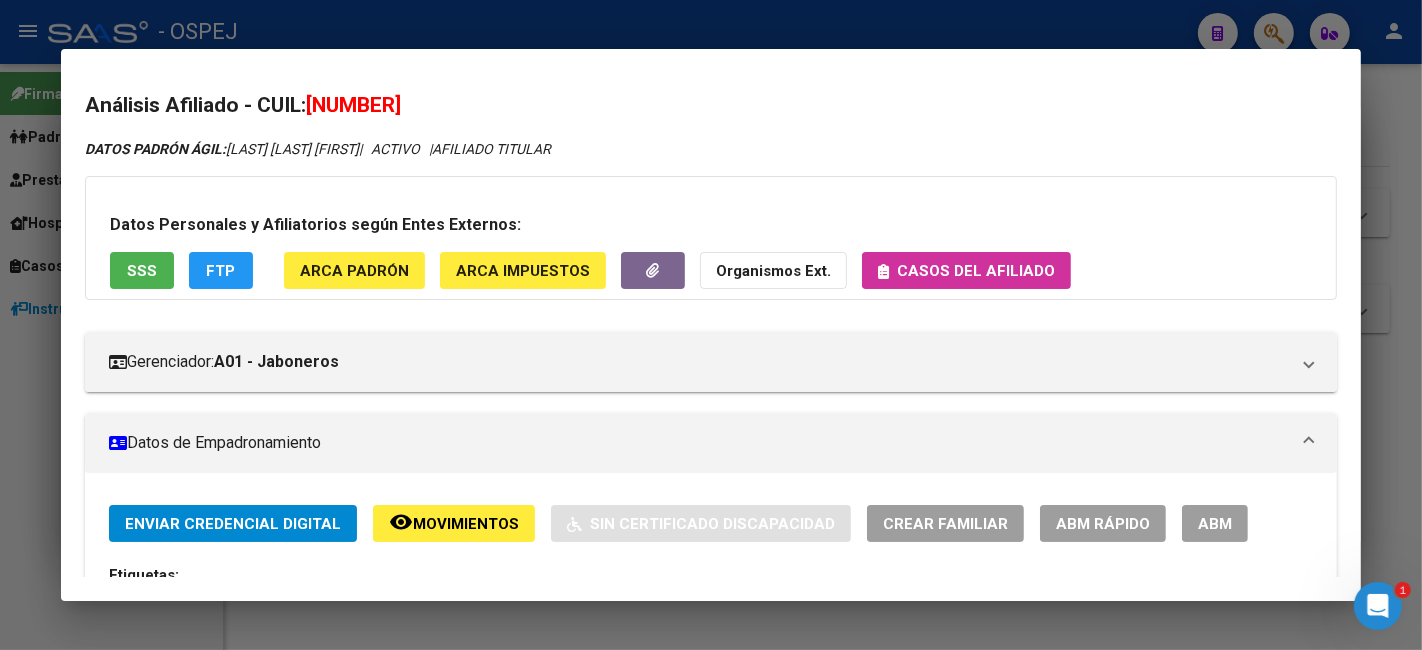 click on "Casos del afiliado" 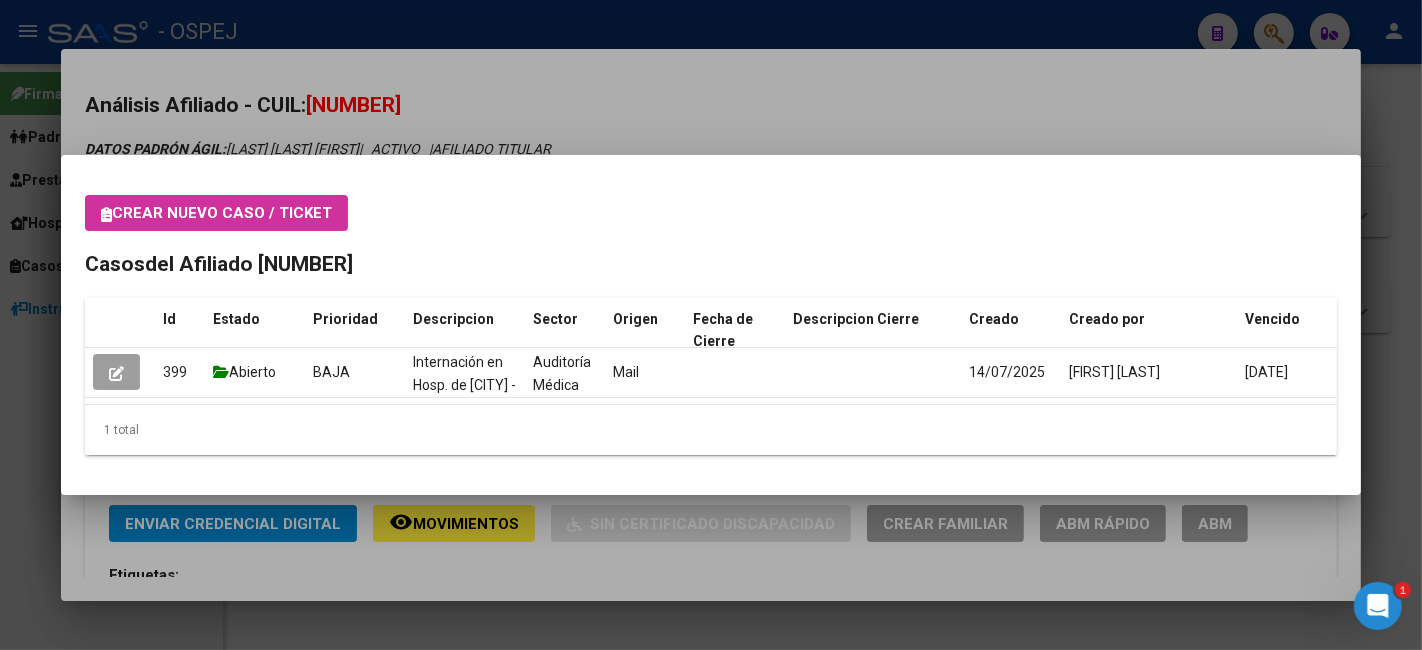 click at bounding box center [711, 325] 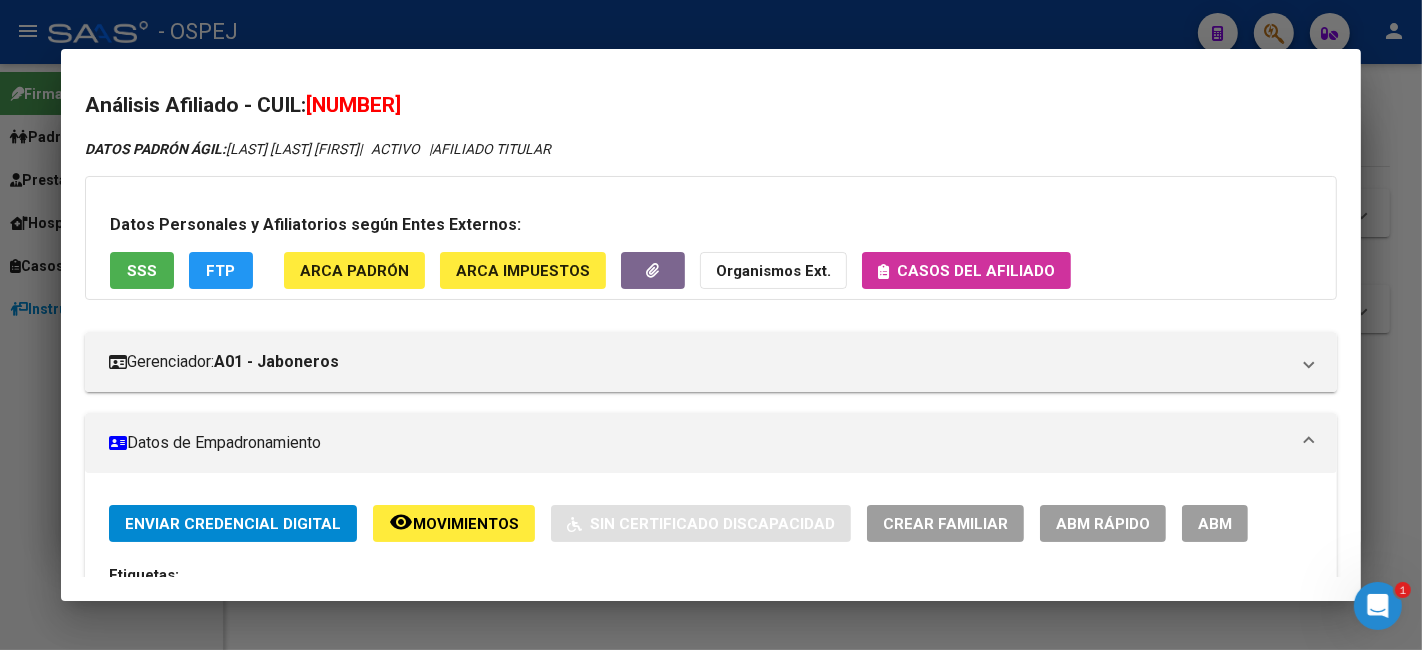 click at bounding box center [711, 325] 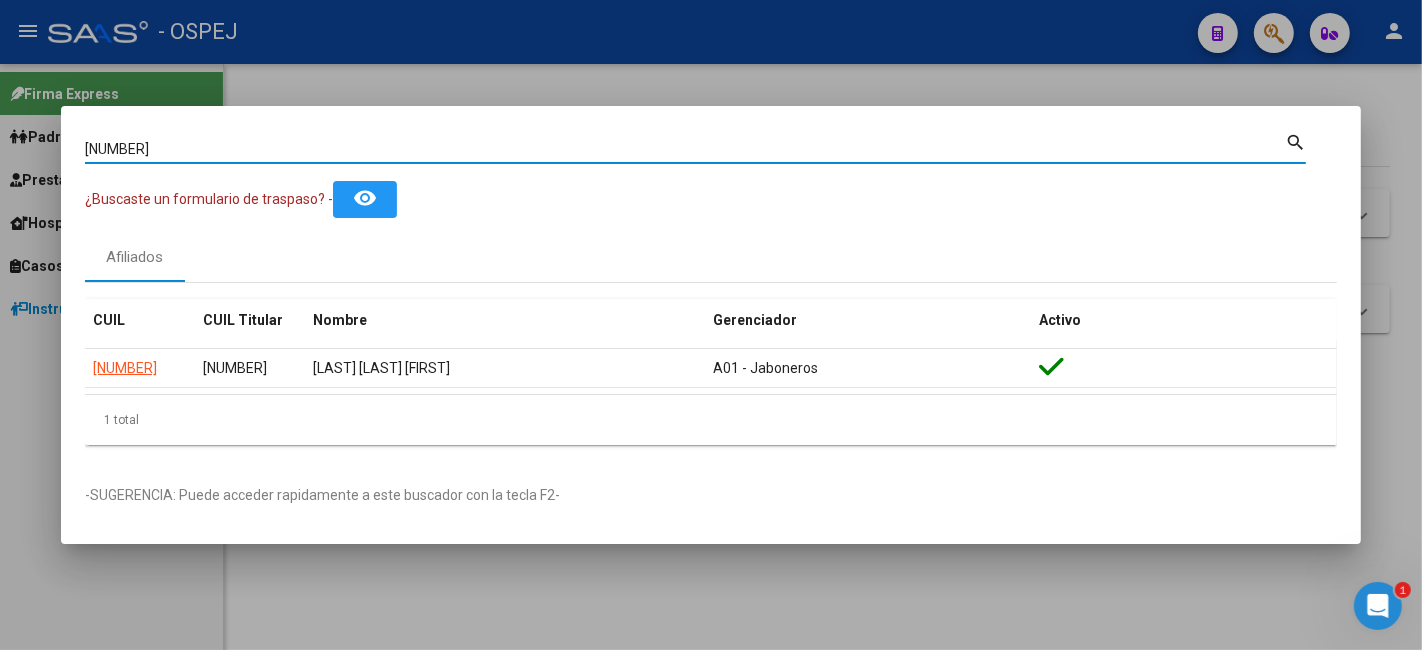 click on "[NUMBER]" at bounding box center [685, 149] 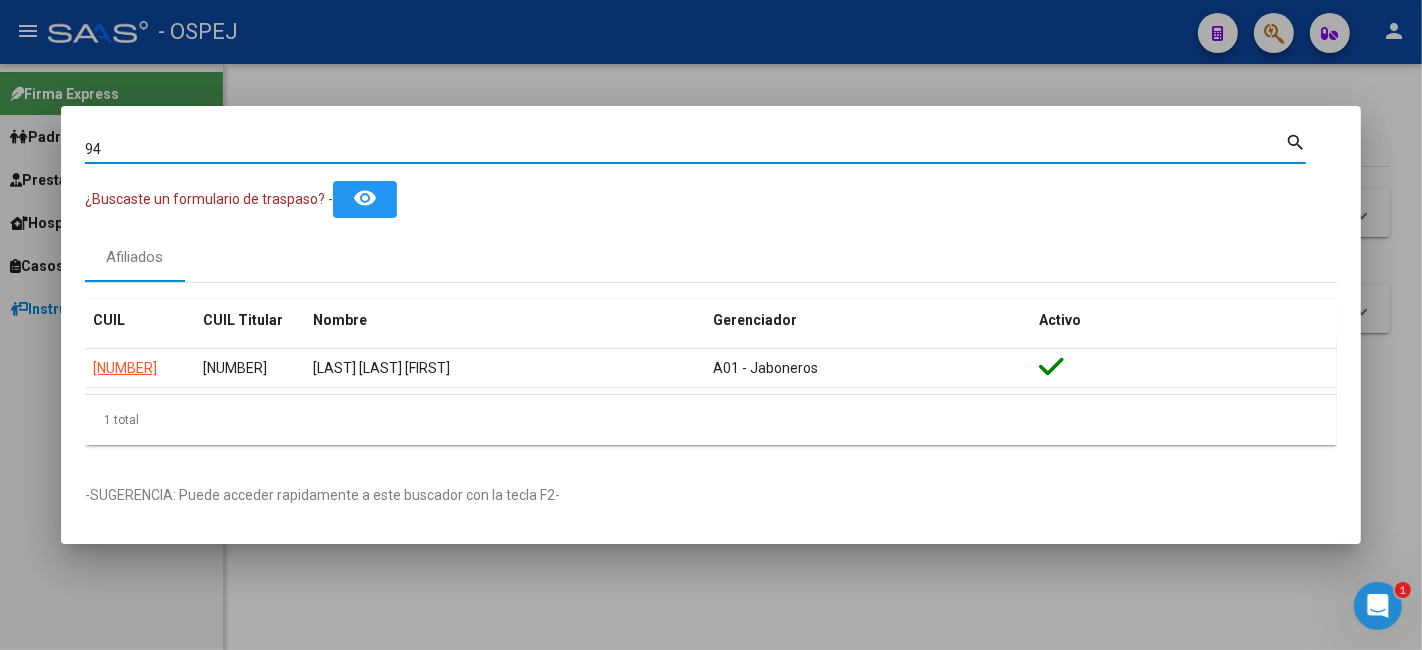 type on "9" 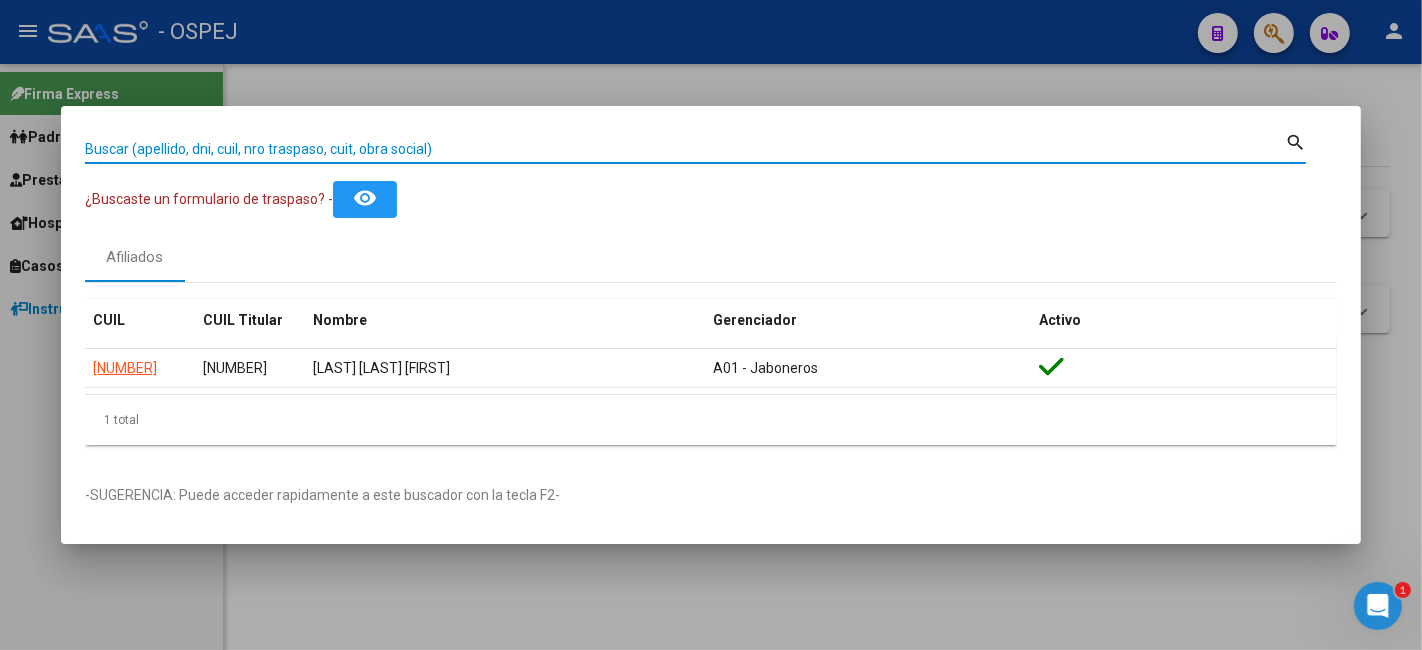paste on "[NUMBER]" 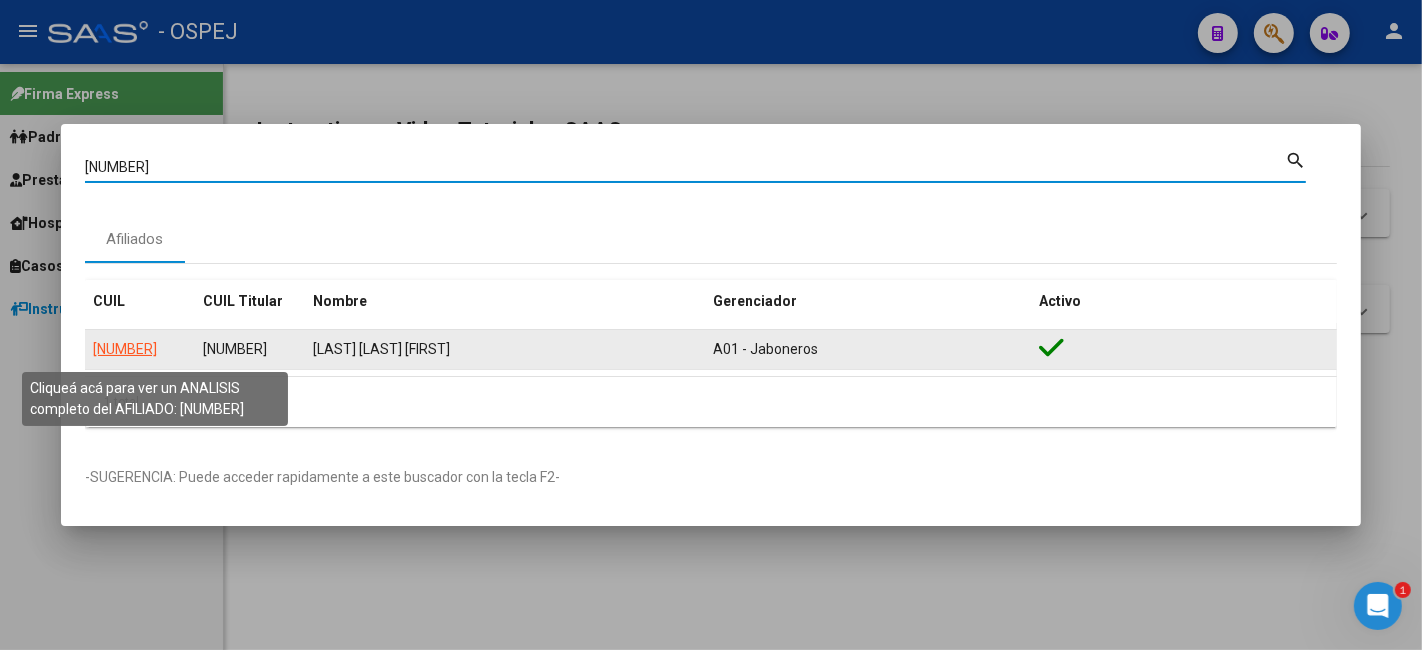 click on "[NUMBER]" 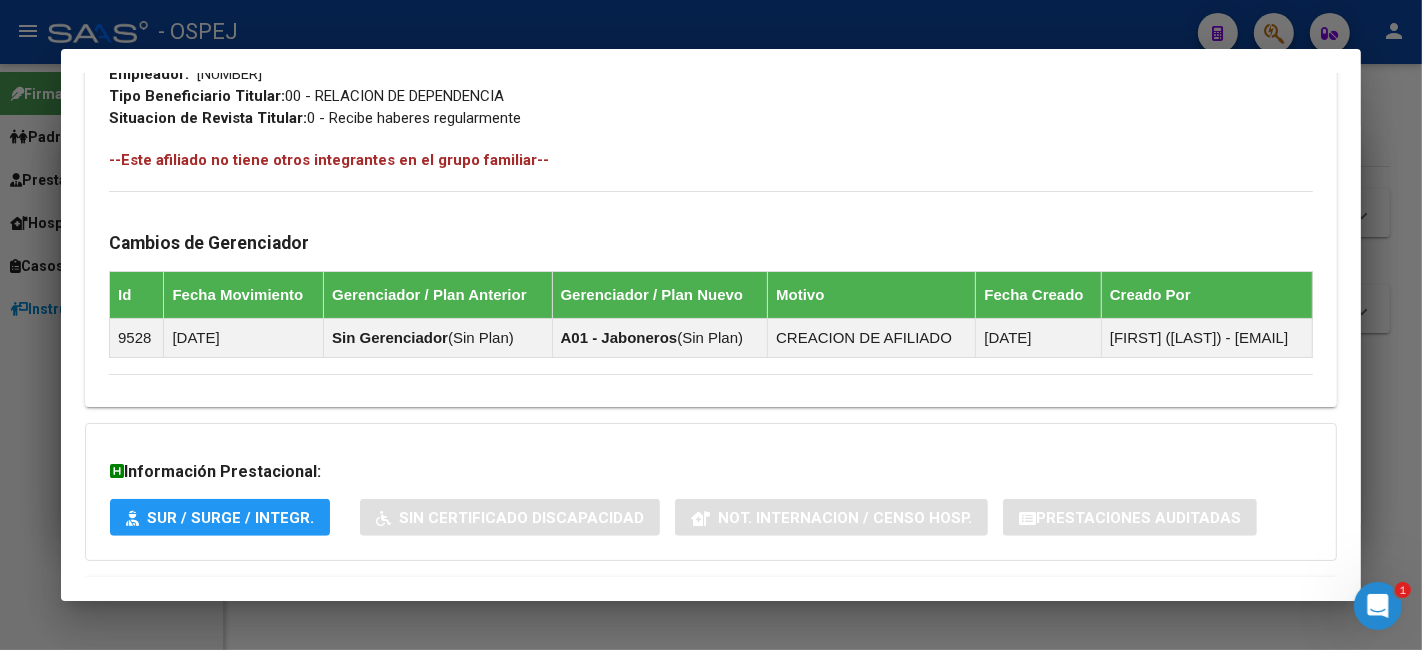 scroll, scrollTop: 1109, scrollLeft: 0, axis: vertical 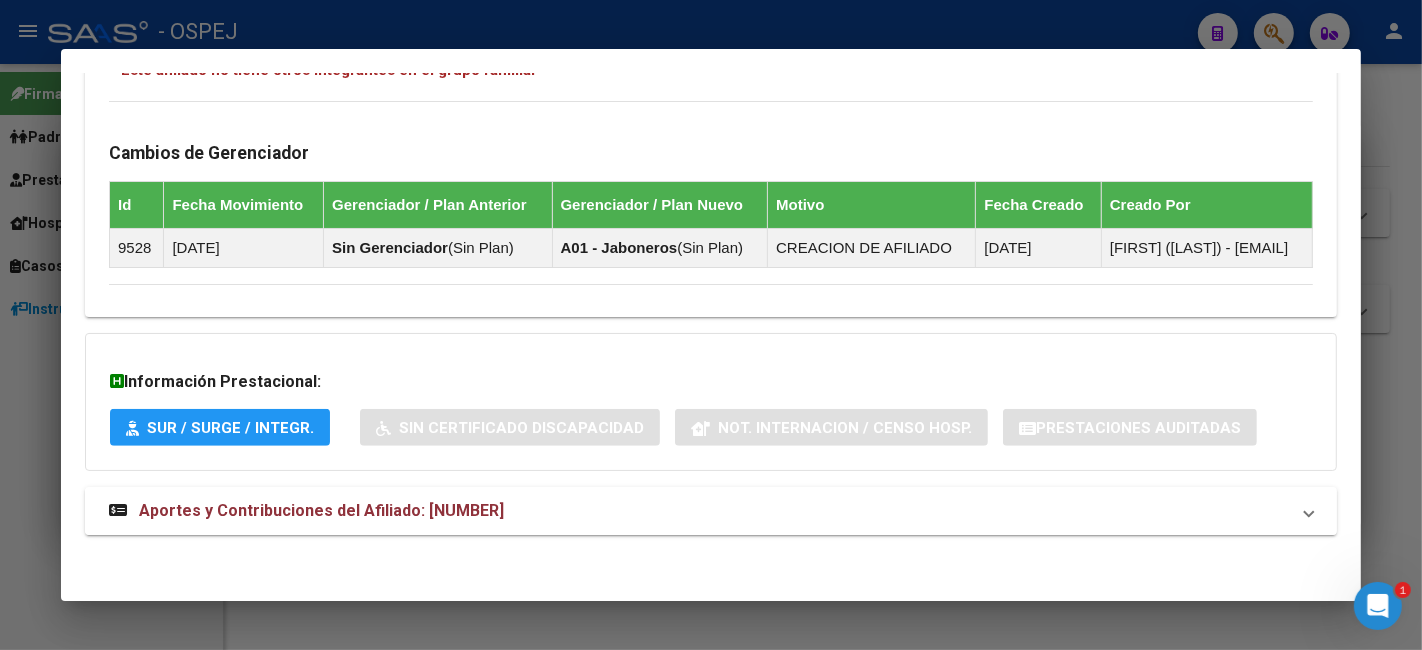 click on "Aportes y Contribuciones del Afiliado: [NUMBER]" at bounding box center [321, 510] 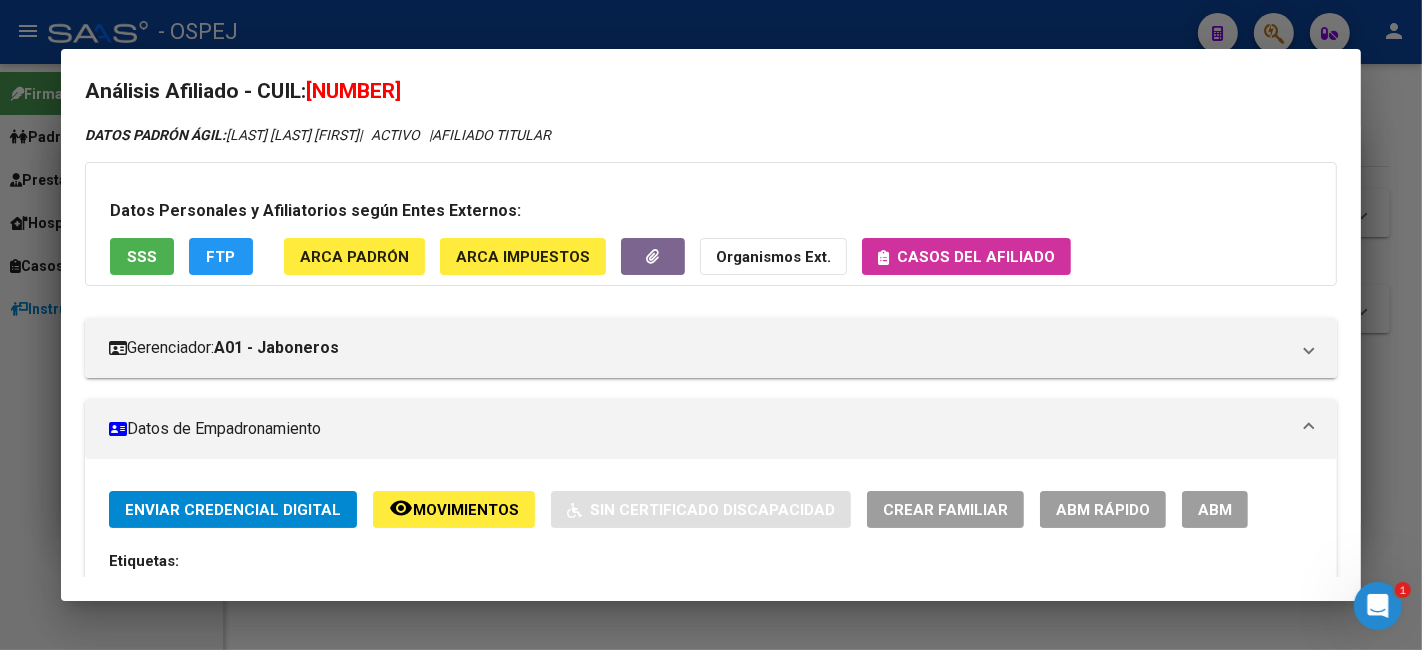 scroll, scrollTop: 0, scrollLeft: 0, axis: both 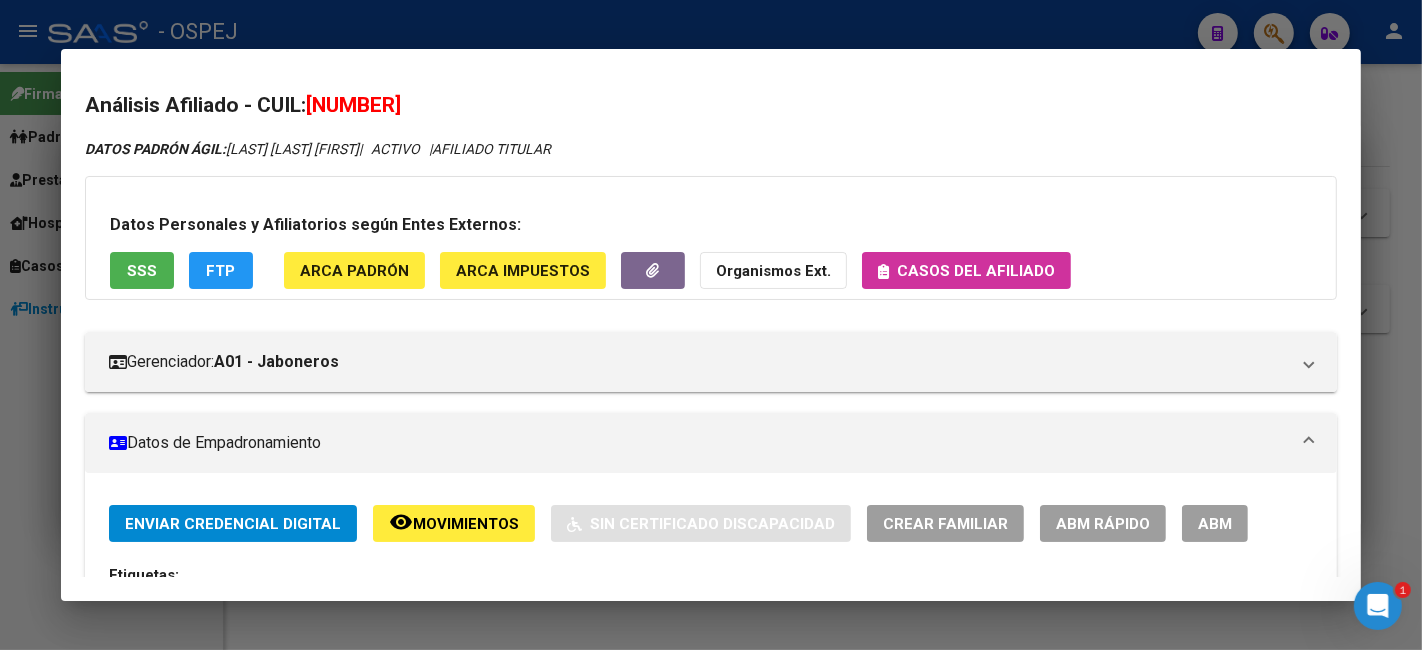 click at bounding box center (711, 325) 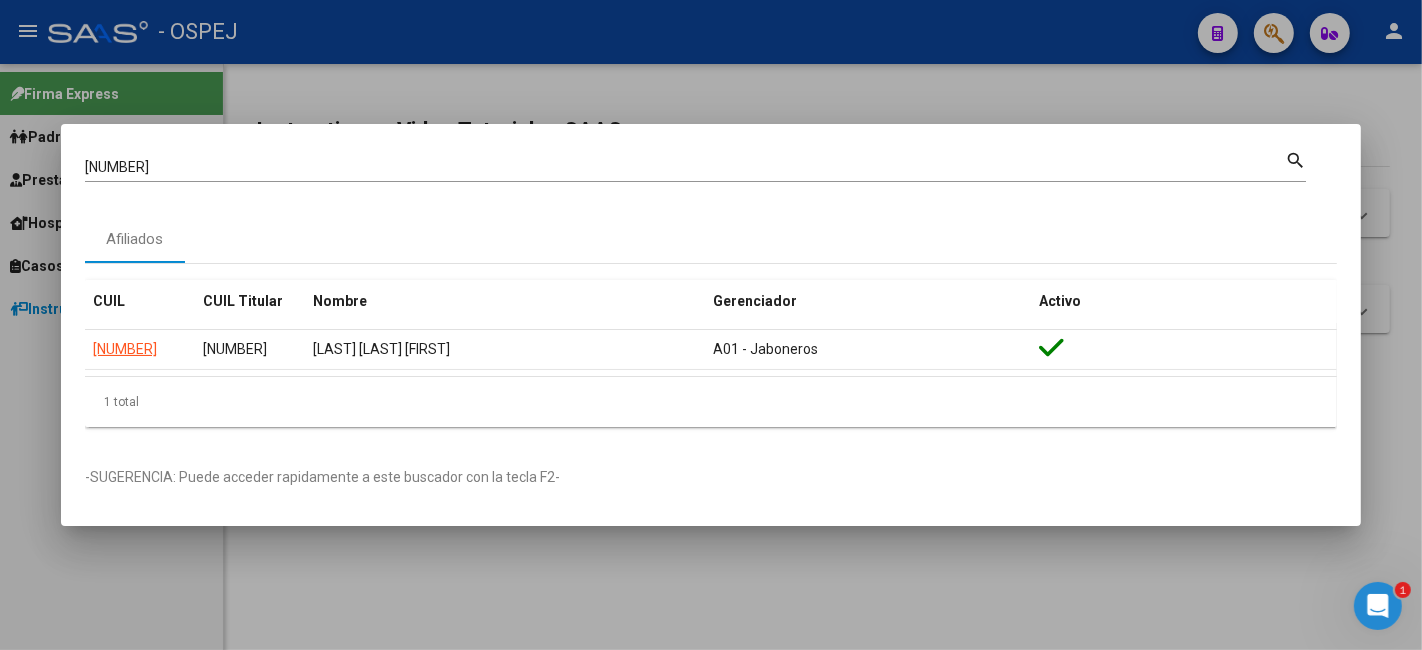 click on "[CUIL] Buscar (apellido, dni, cuil, nro traspaso, cuit, obra social)" at bounding box center [685, 168] 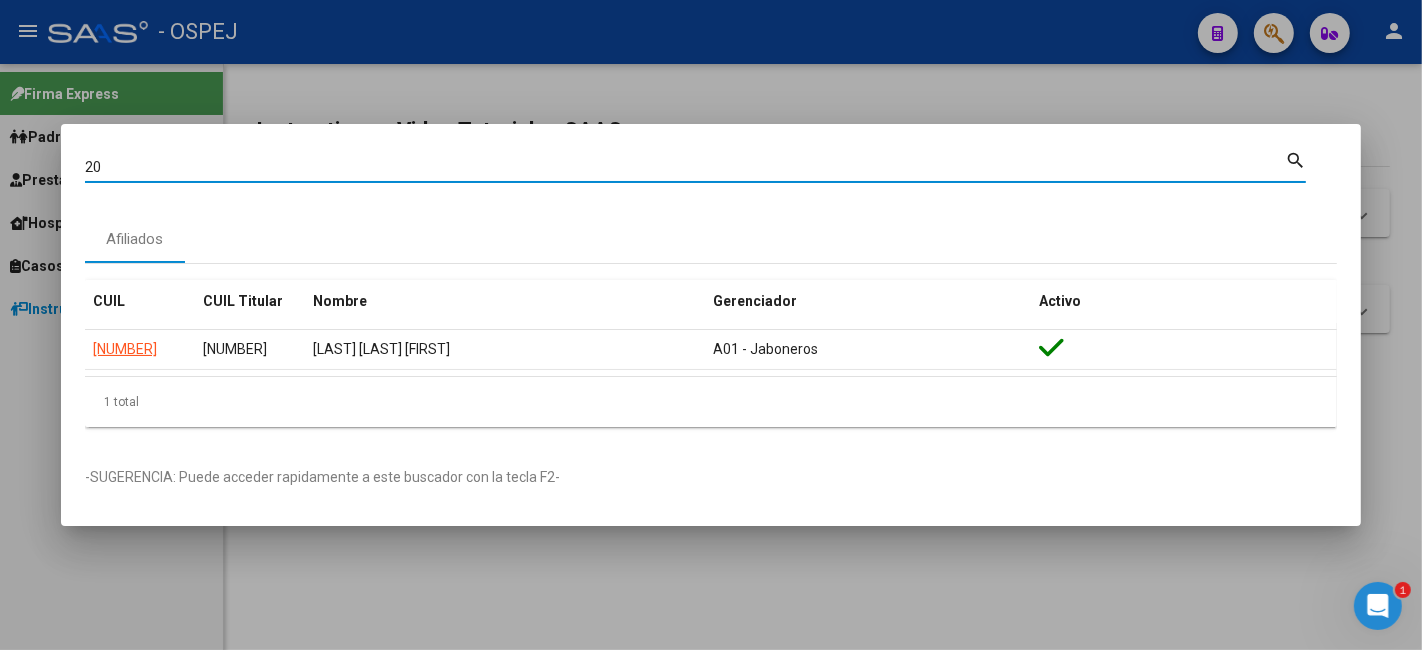 type on "2" 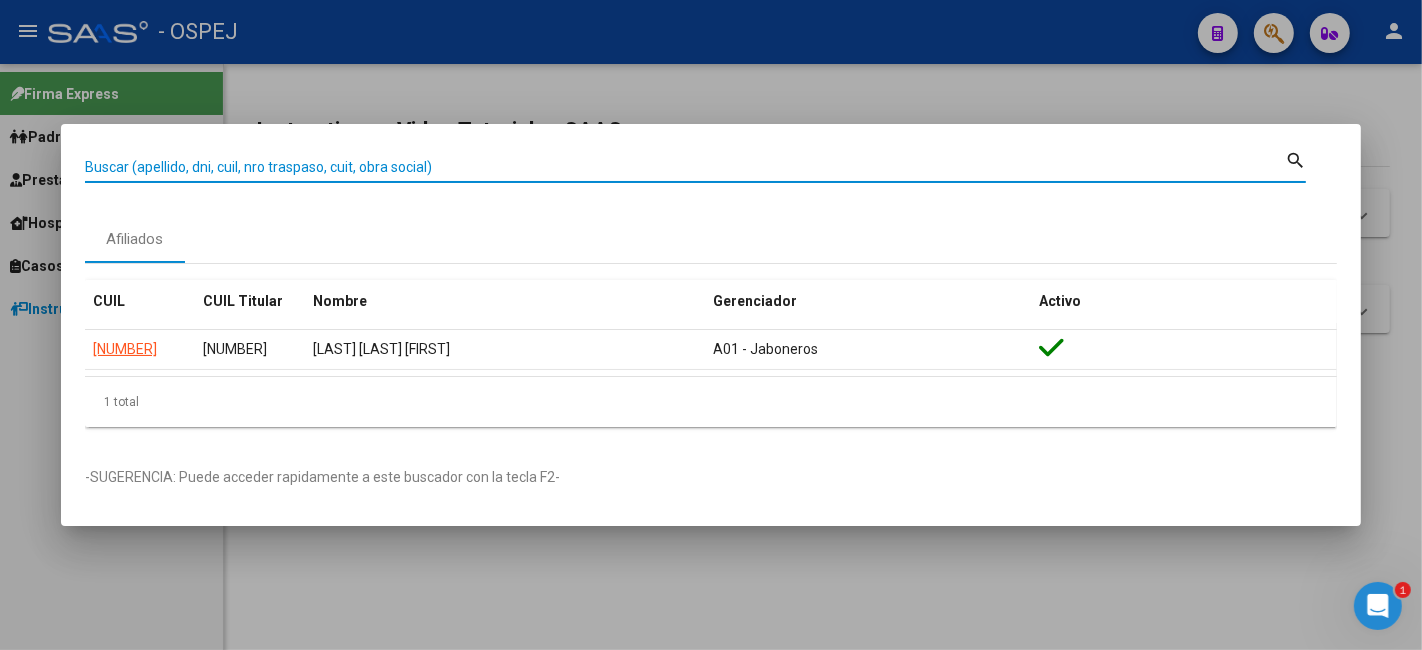 paste on "44362488" 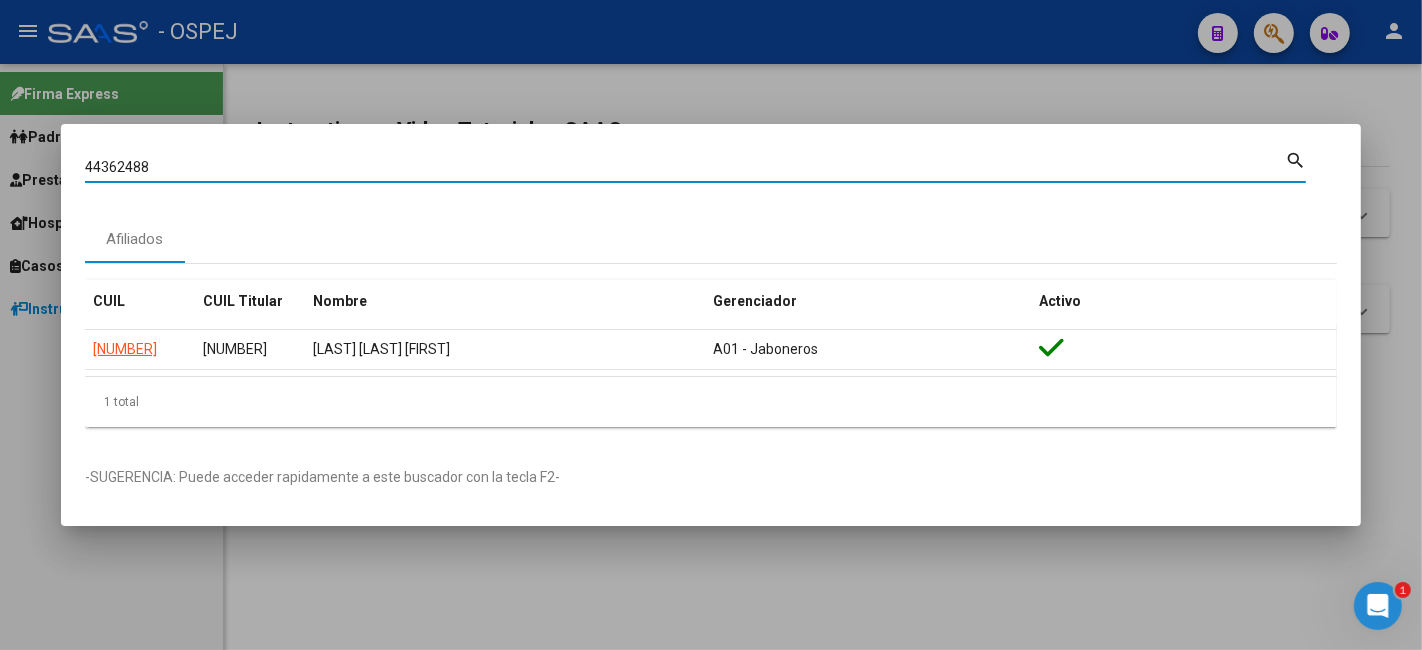 type on "44362488" 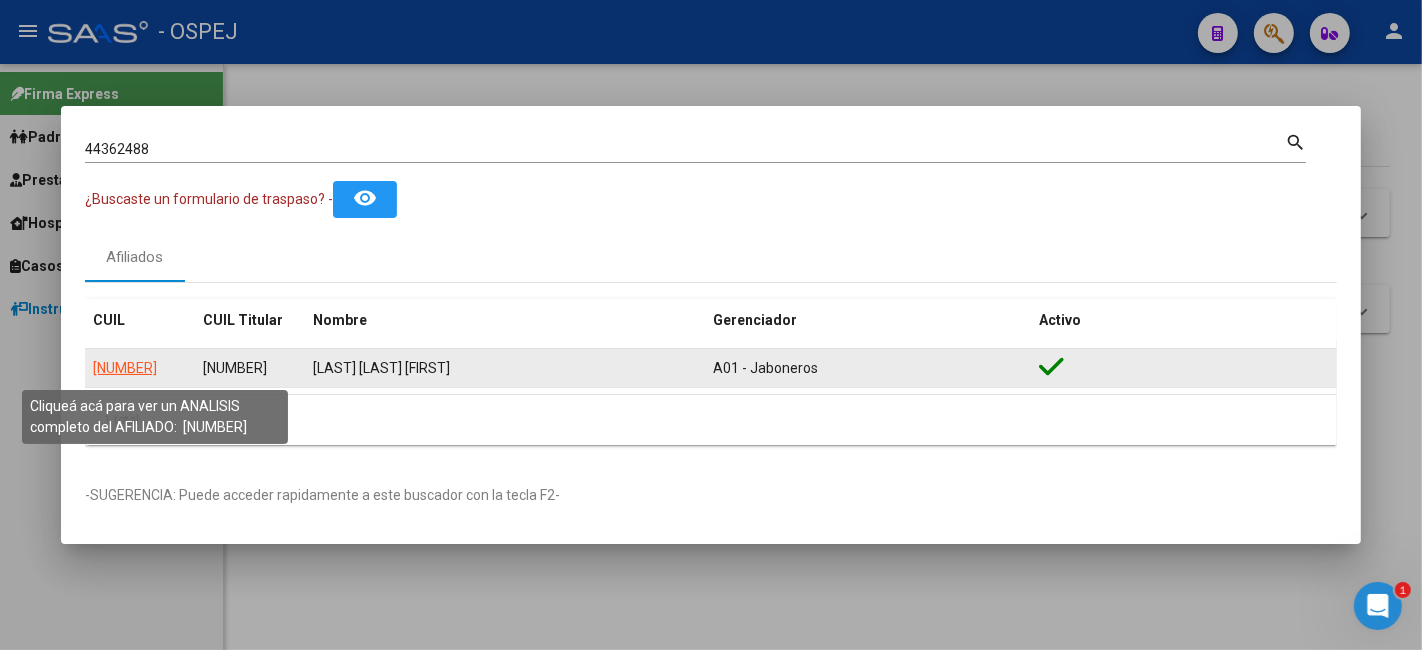 click on "[NUMBER]" 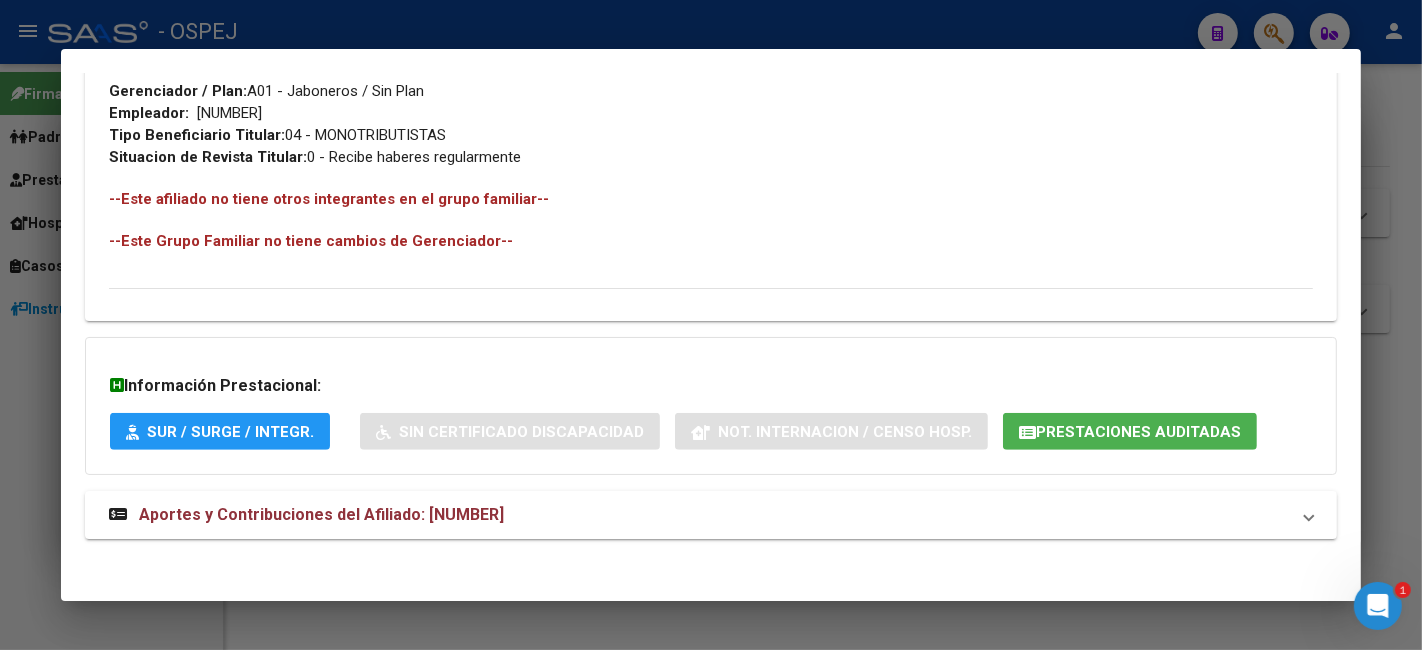 scroll, scrollTop: 1001, scrollLeft: 0, axis: vertical 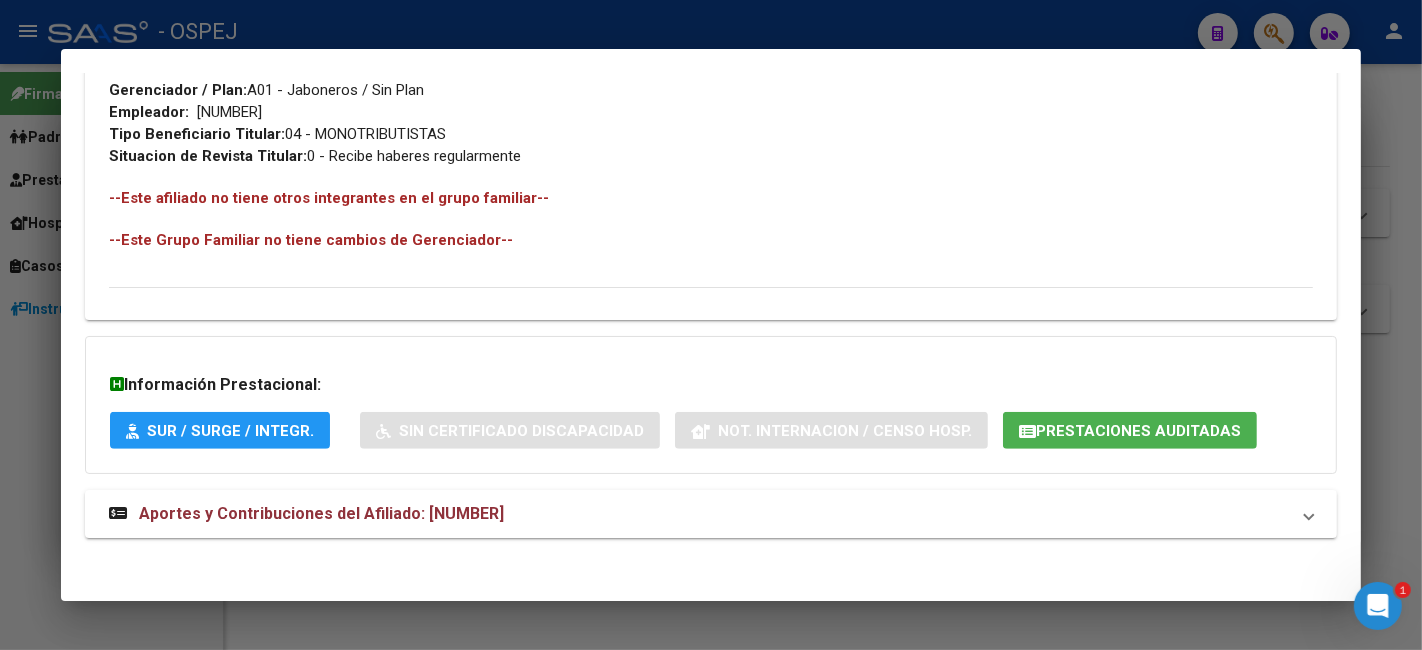 click on "Prestaciones Auditadas" 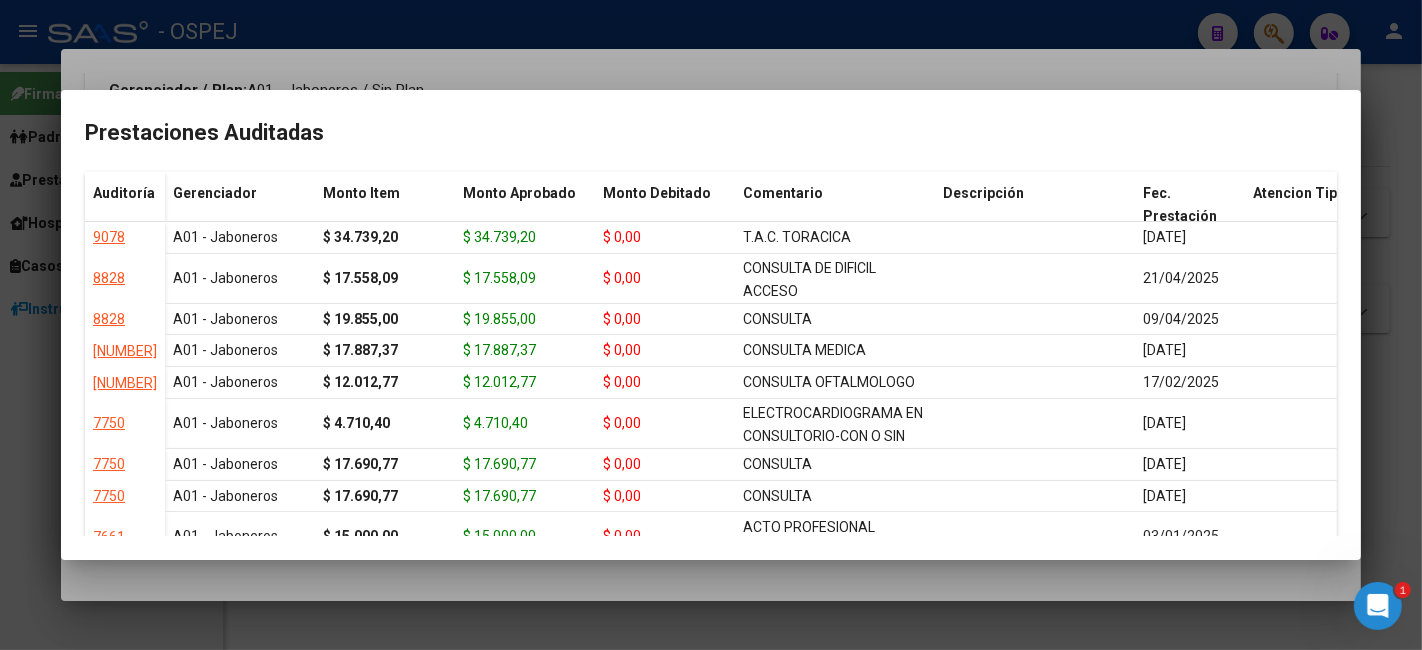 click at bounding box center [711, 325] 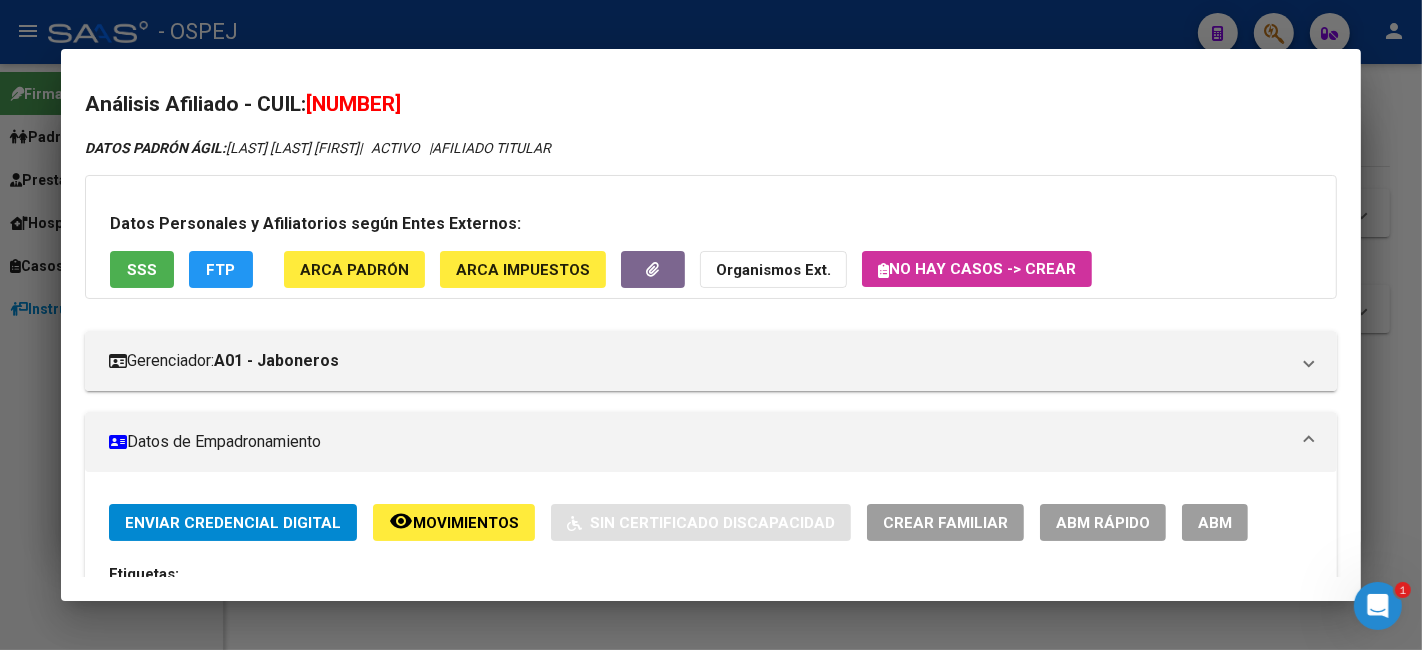scroll, scrollTop: 0, scrollLeft: 0, axis: both 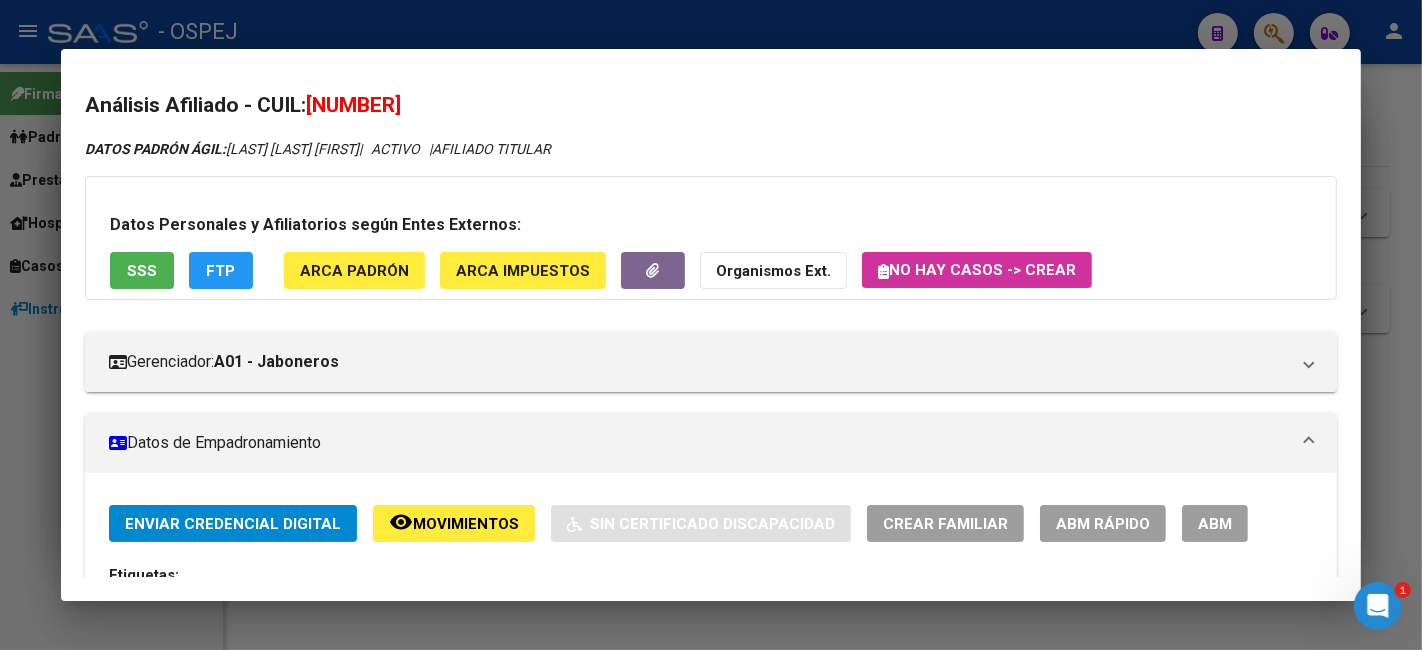 click at bounding box center [711, 325] 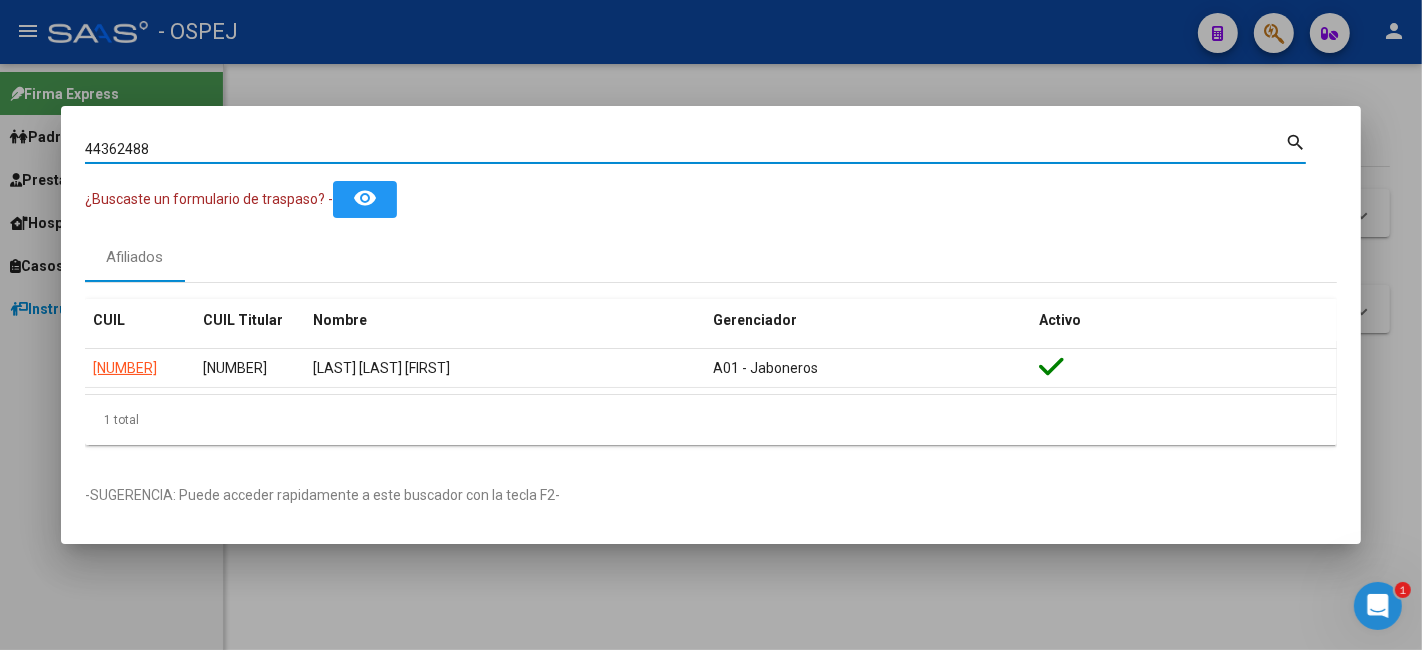 click on "44362488" at bounding box center [685, 149] 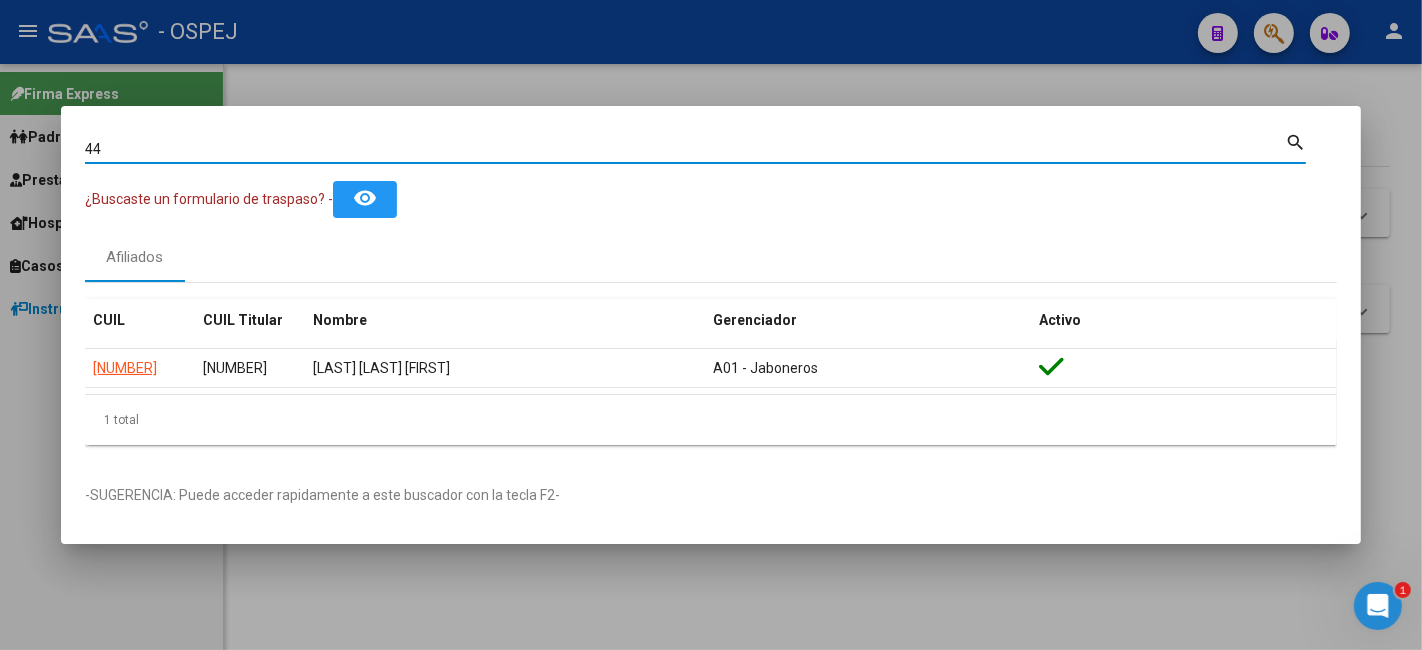 type on "4" 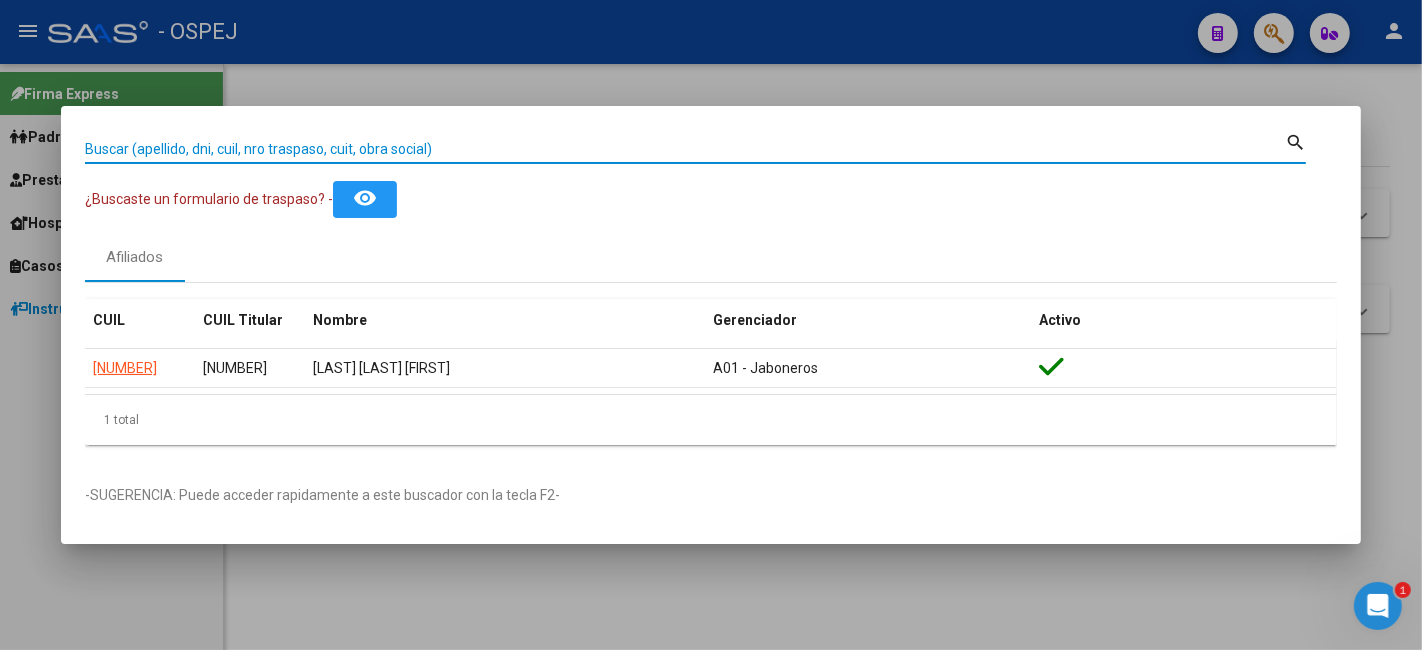 paste on "[NUMBER]" 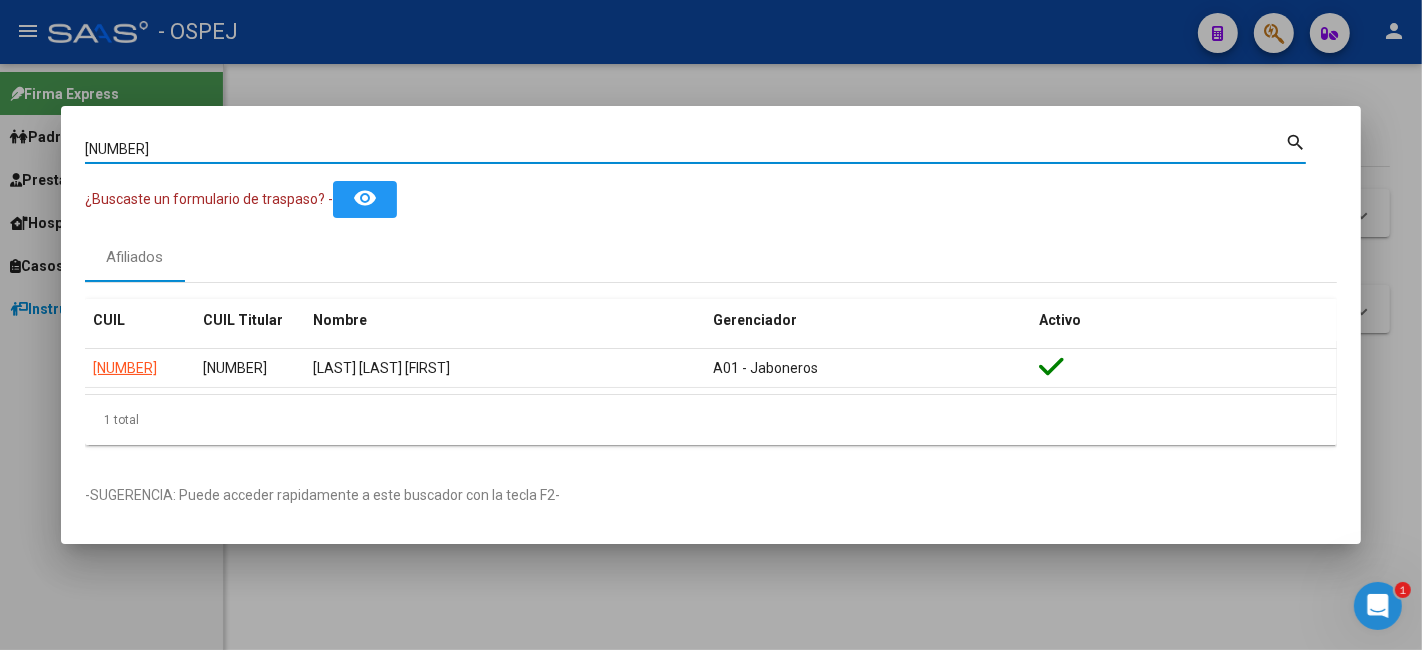 type on "[NUMBER]" 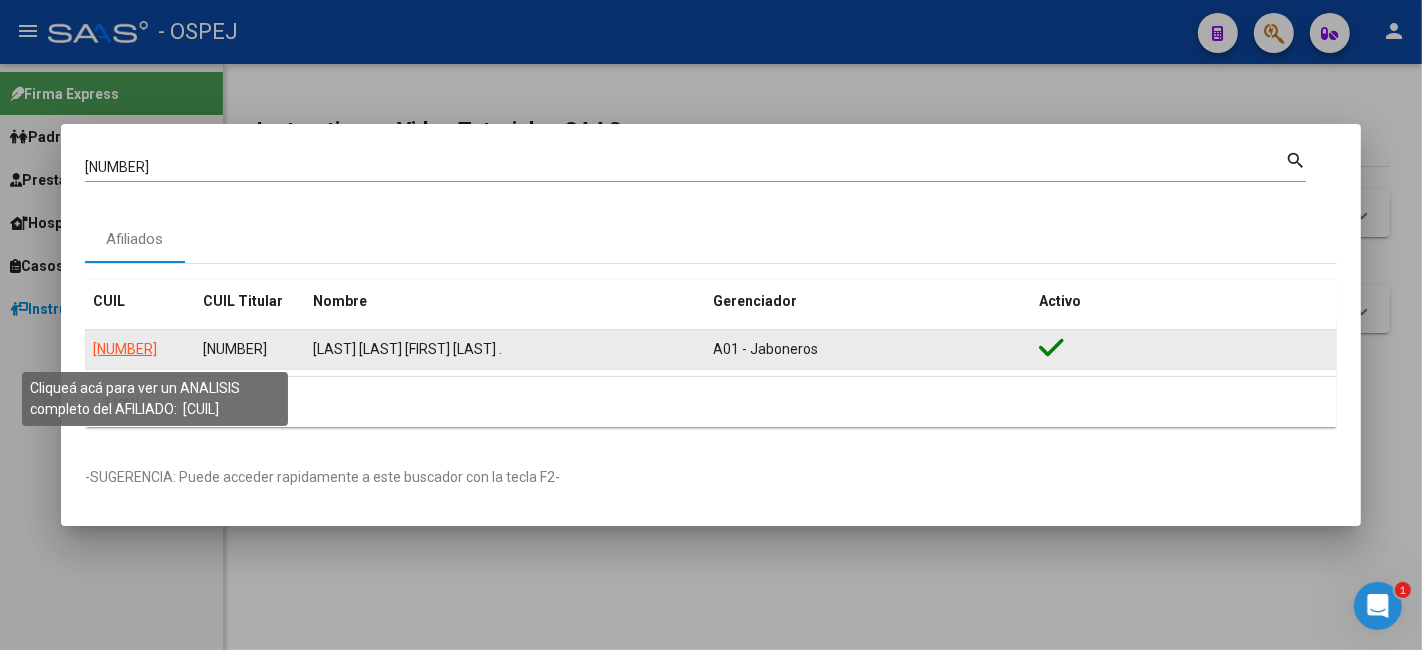 click on "[NUMBER]" 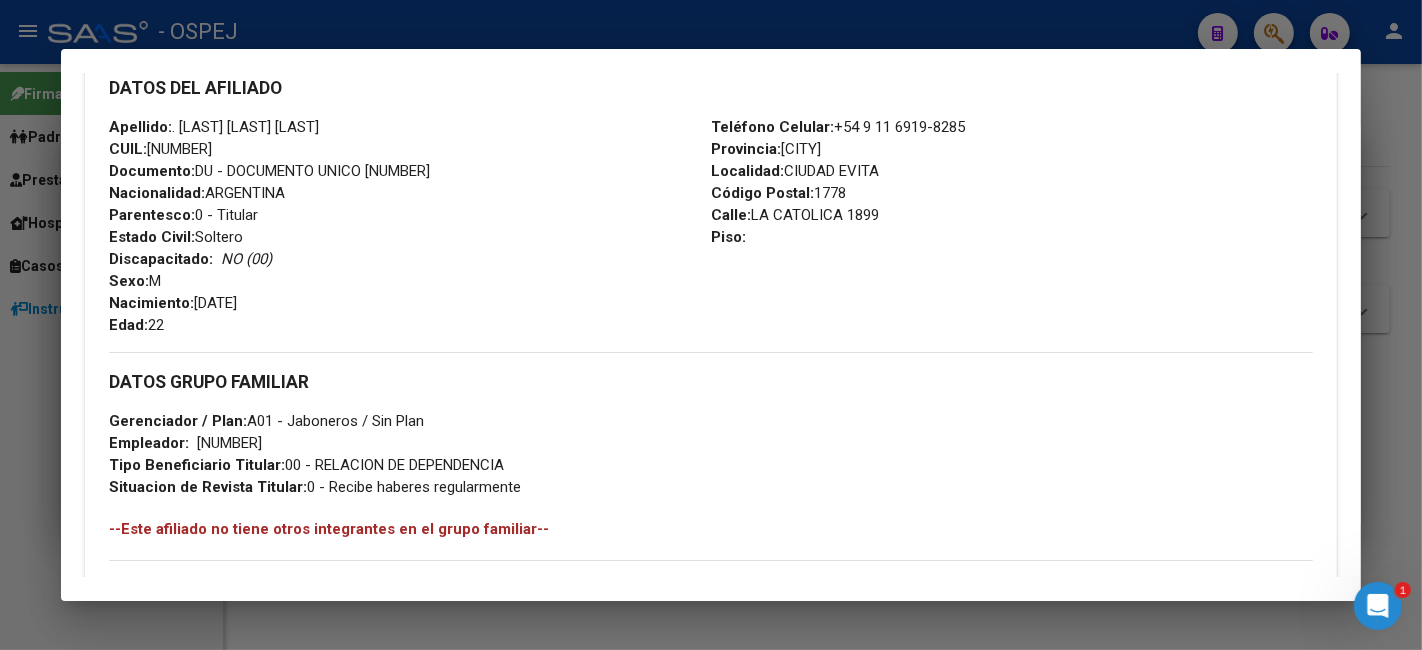 scroll, scrollTop: 666, scrollLeft: 0, axis: vertical 